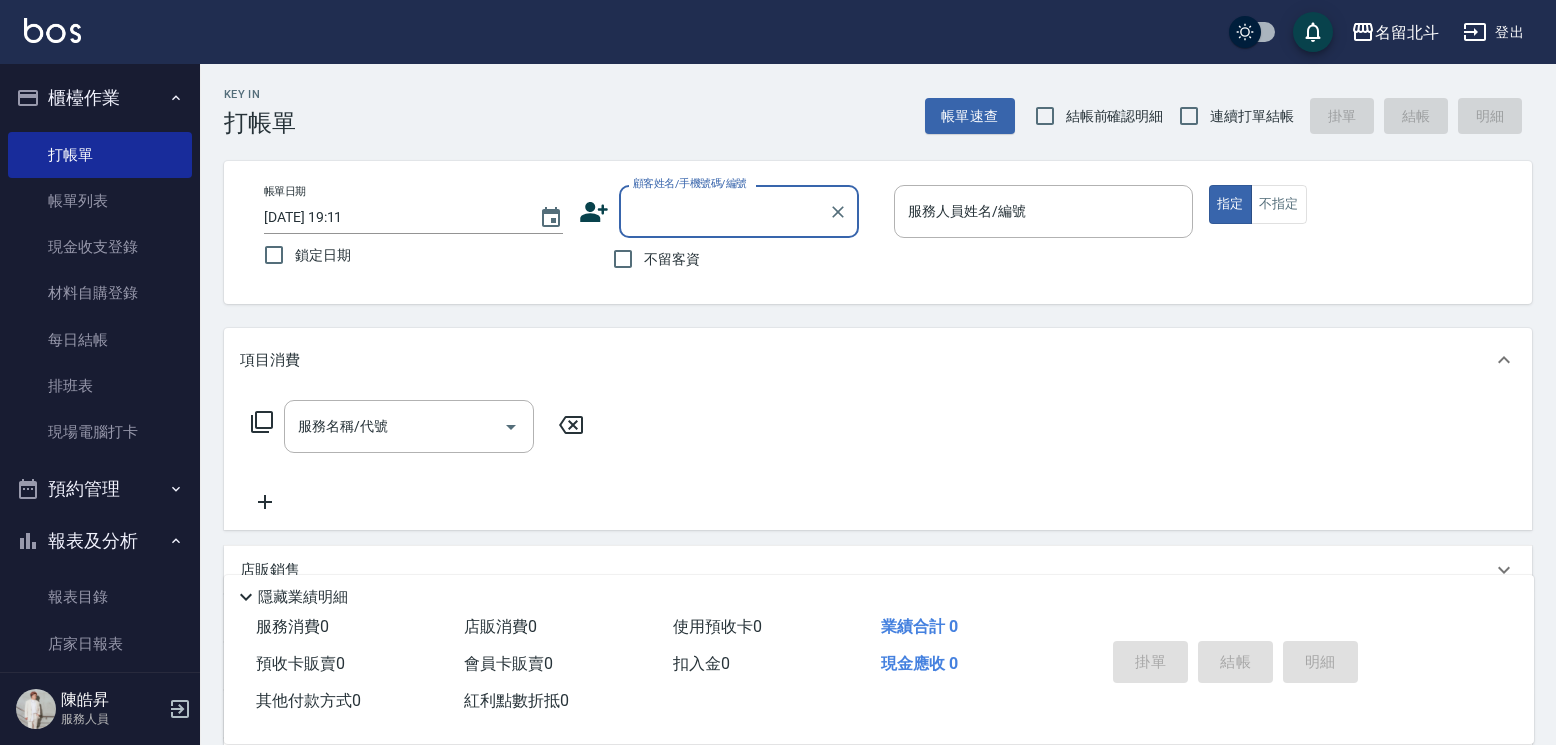 scroll, scrollTop: 0, scrollLeft: 0, axis: both 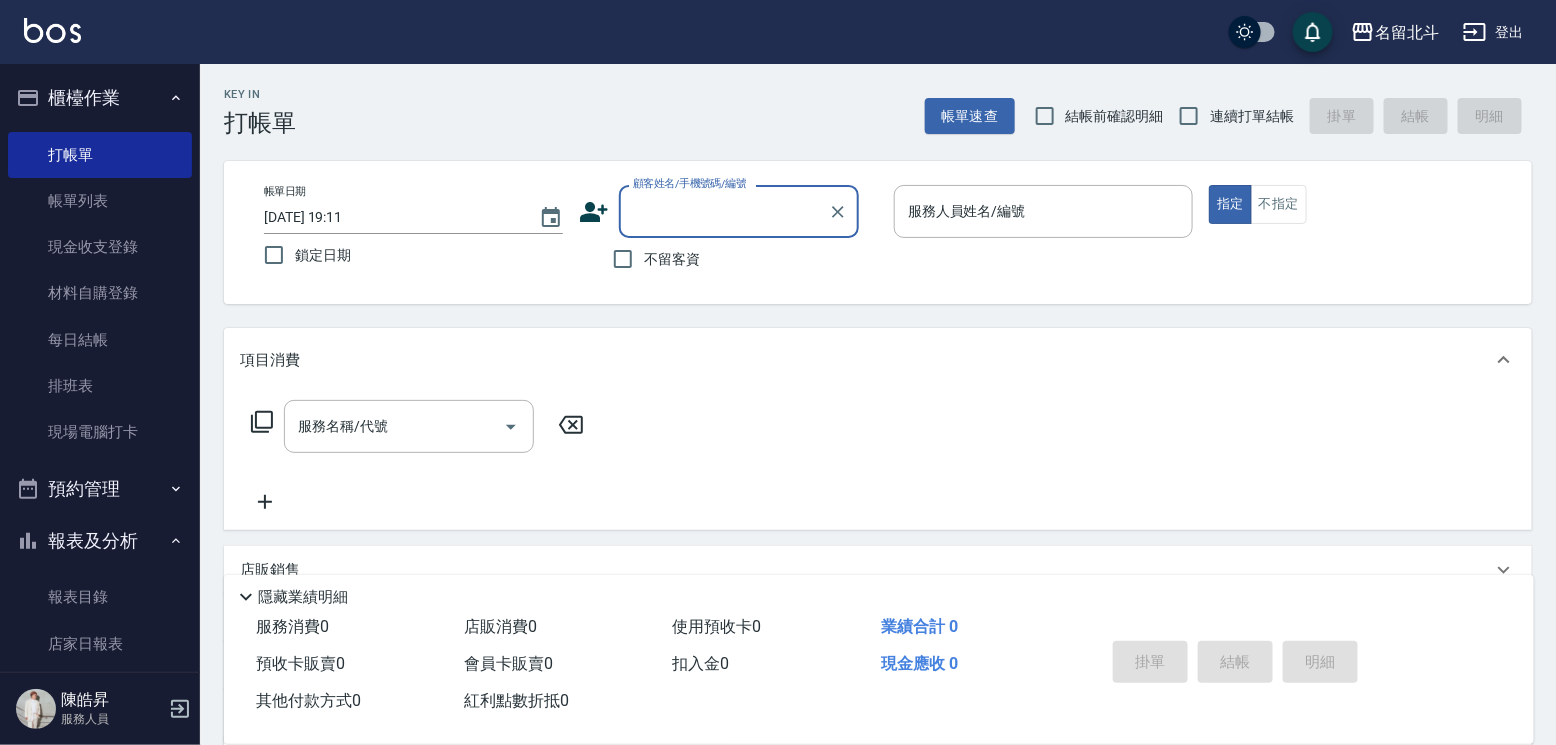 type on "e" 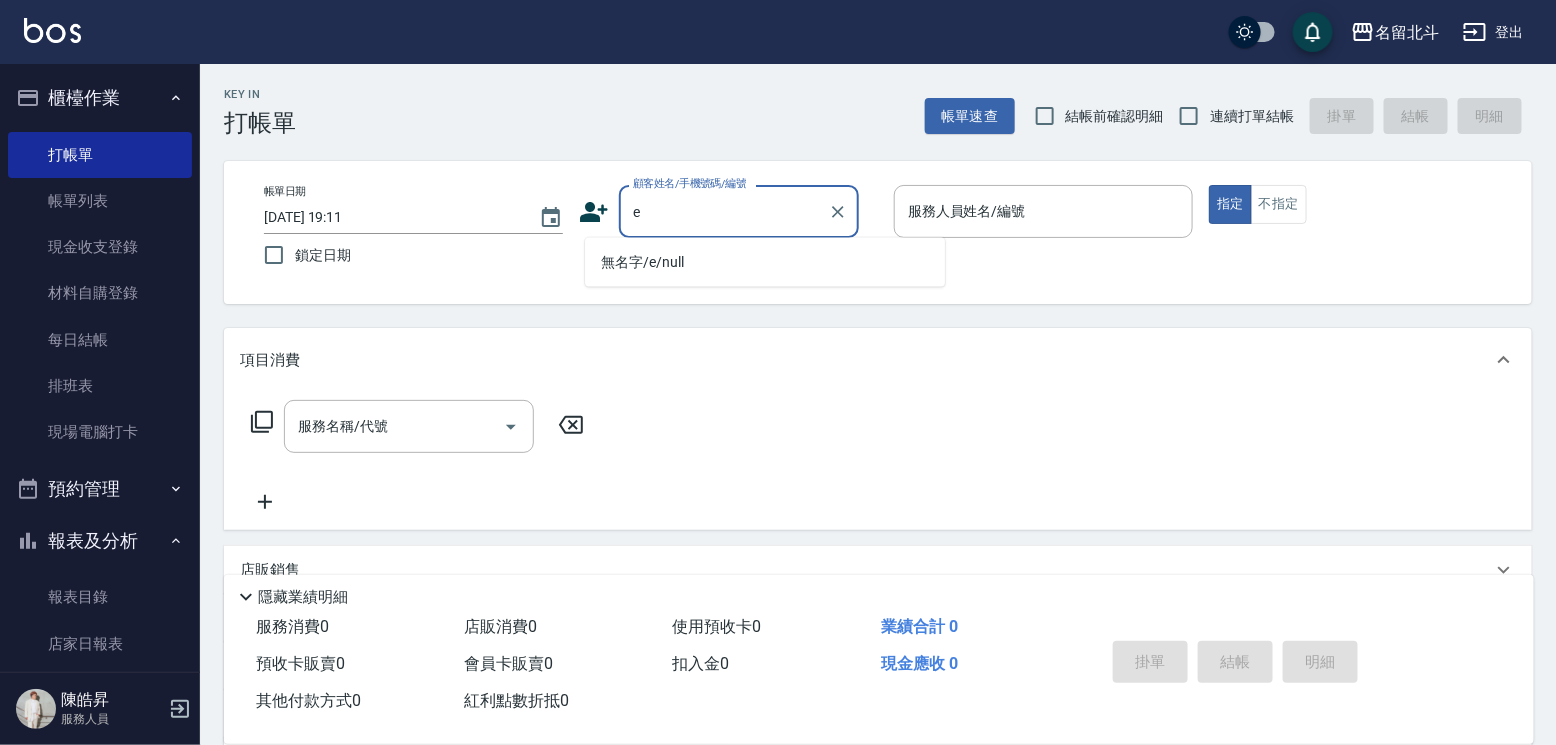 type 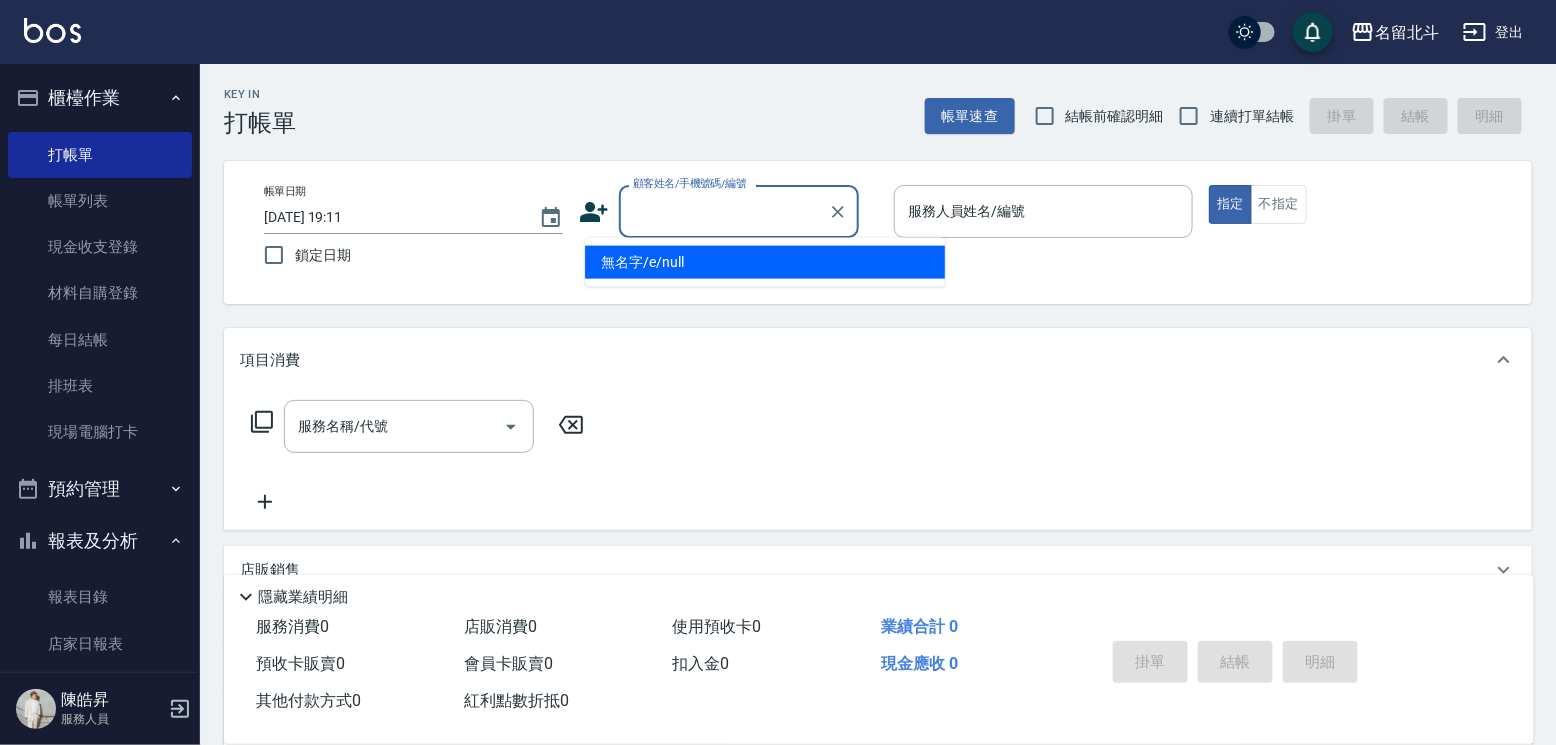 click on "不留客資" at bounding box center (719, 259) 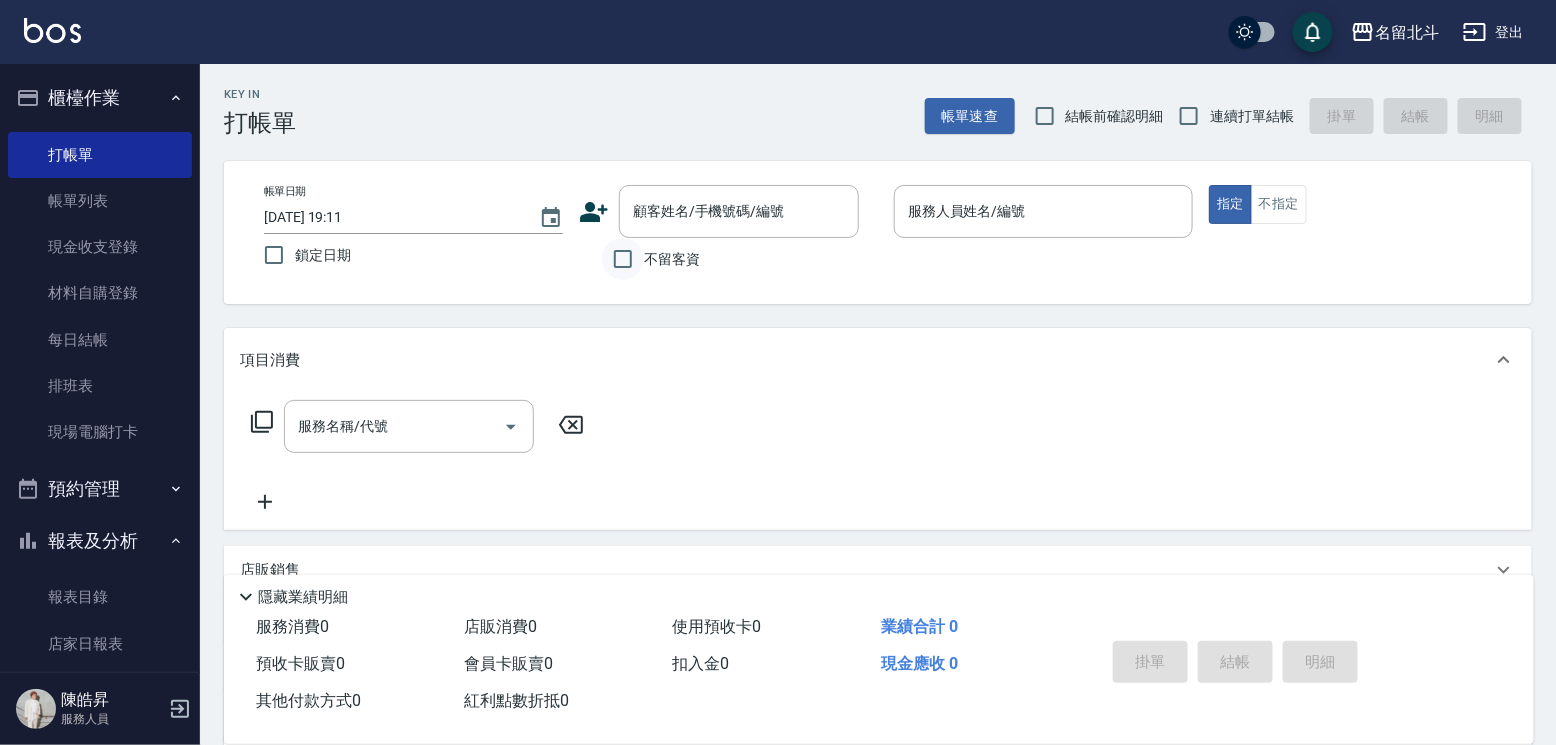 click on "不留客資" at bounding box center [623, 259] 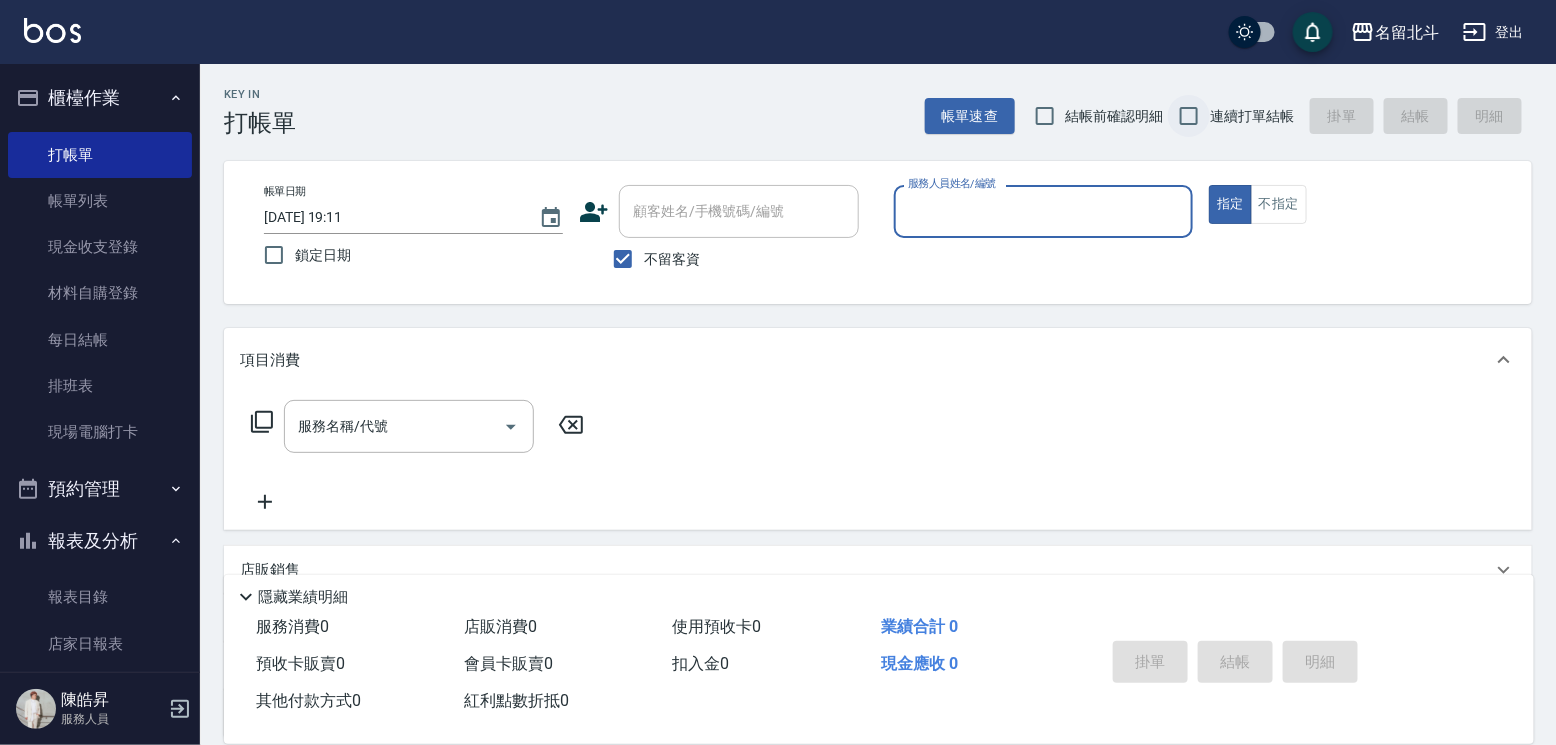 click on "連續打單結帳" at bounding box center (1189, 116) 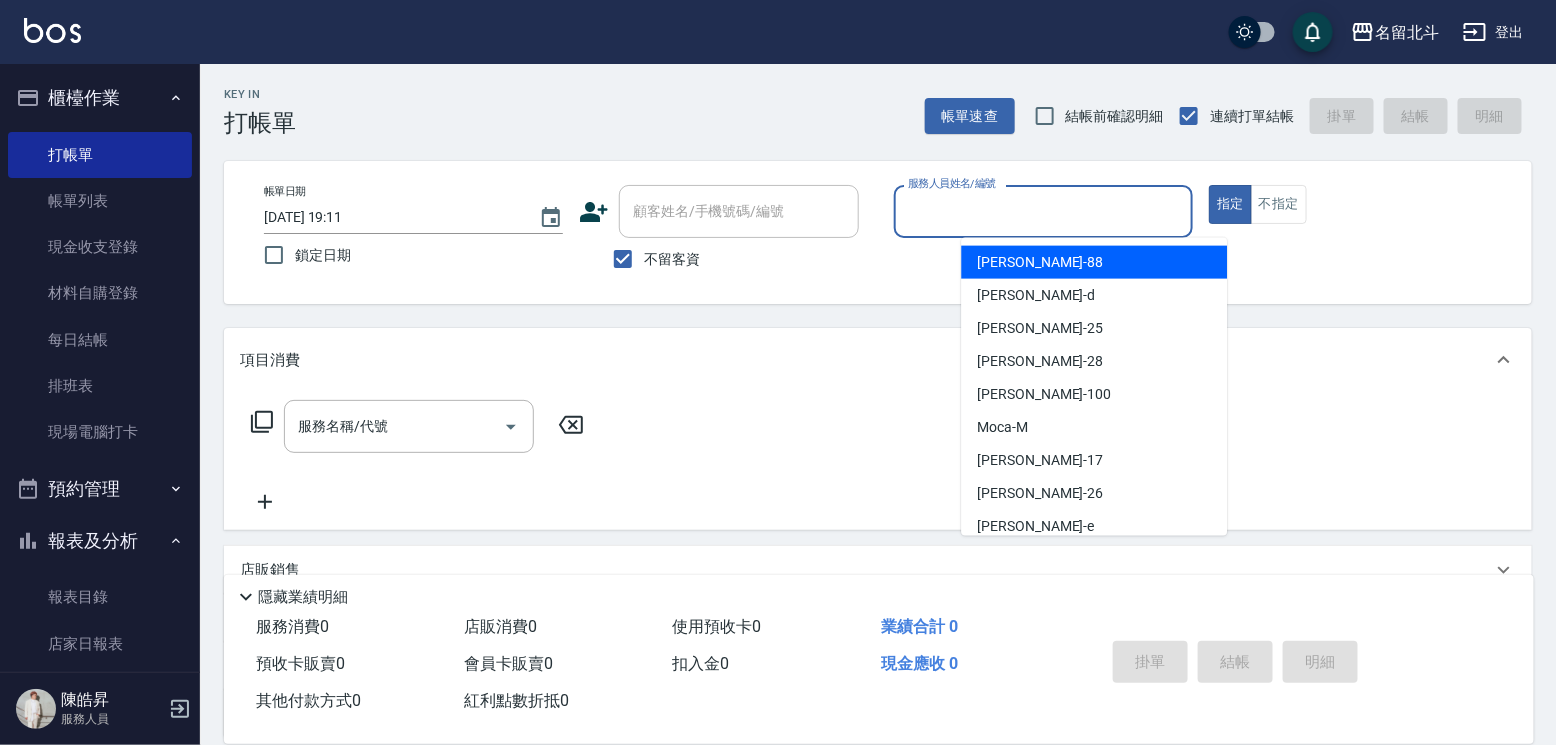 click on "服務人員姓名/編號" at bounding box center (1043, 211) 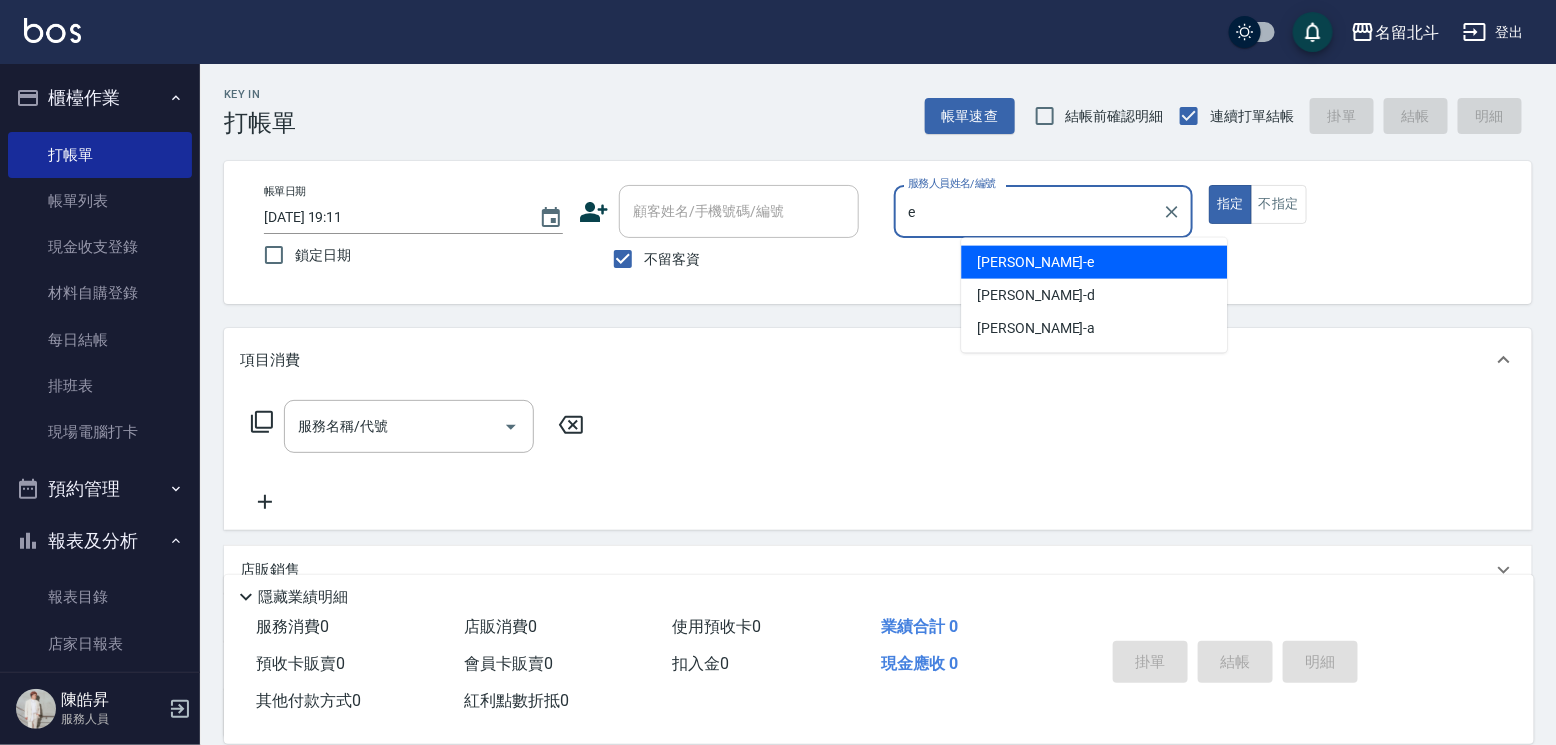 type on "[PERSON_NAME]-e" 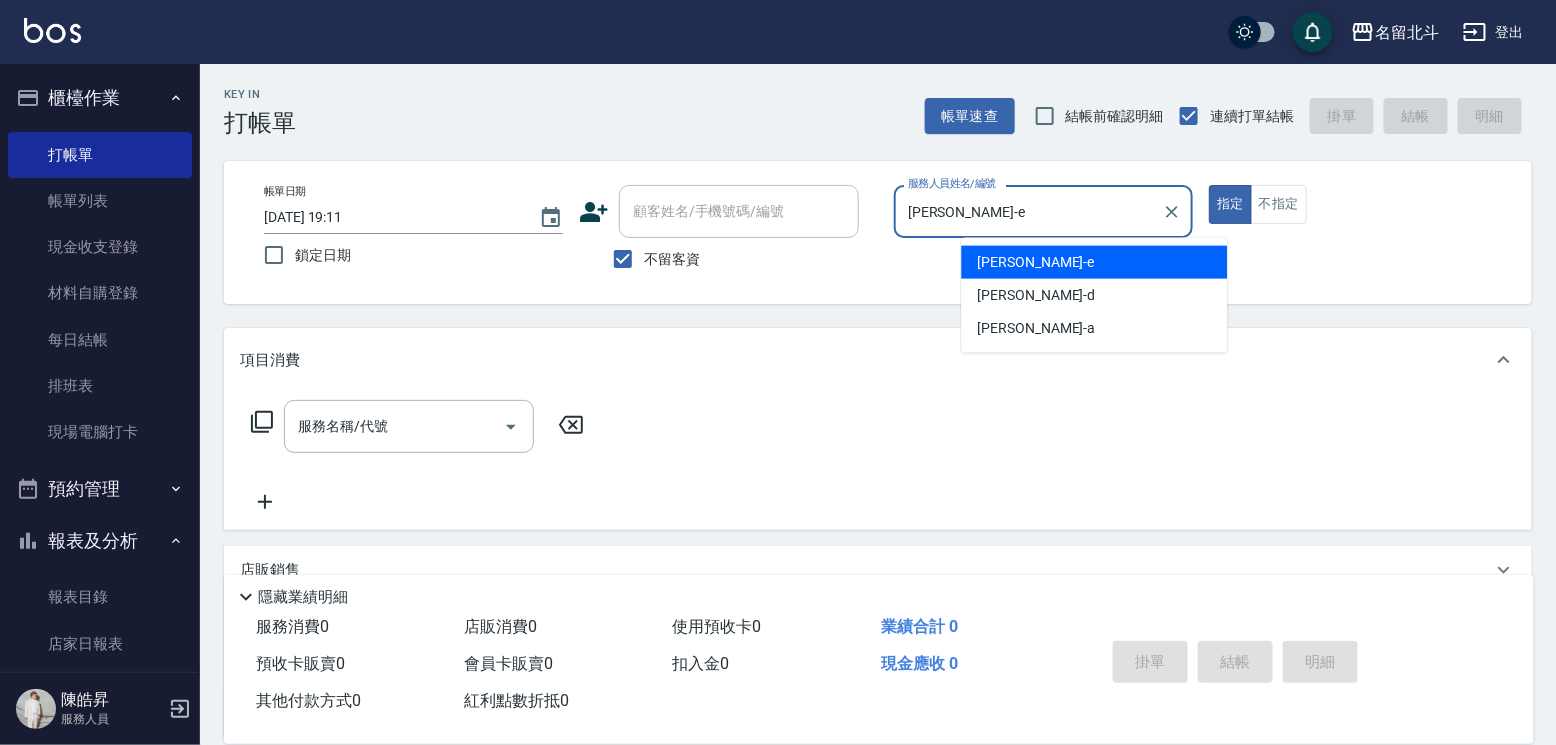 type on "true" 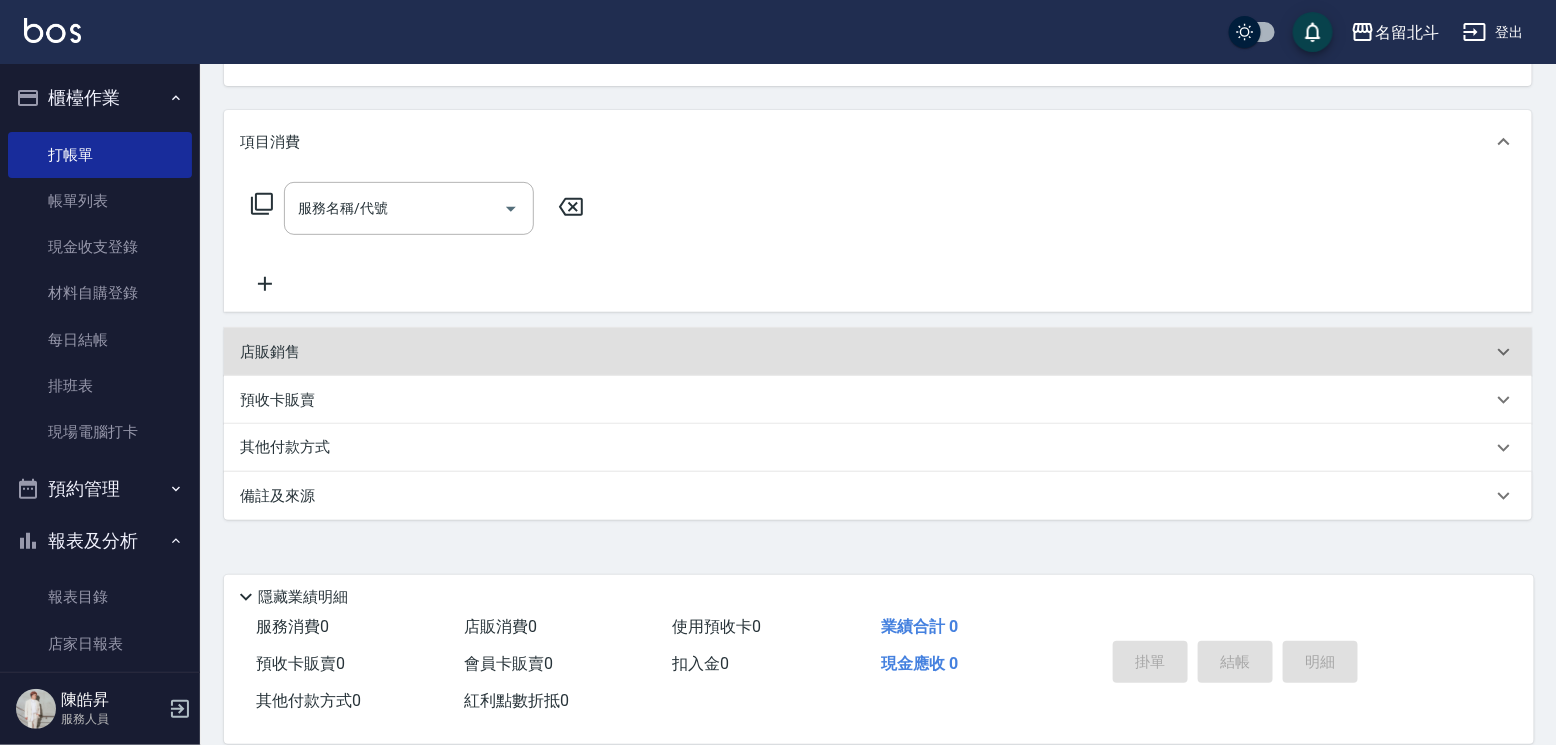 scroll, scrollTop: 254, scrollLeft: 0, axis: vertical 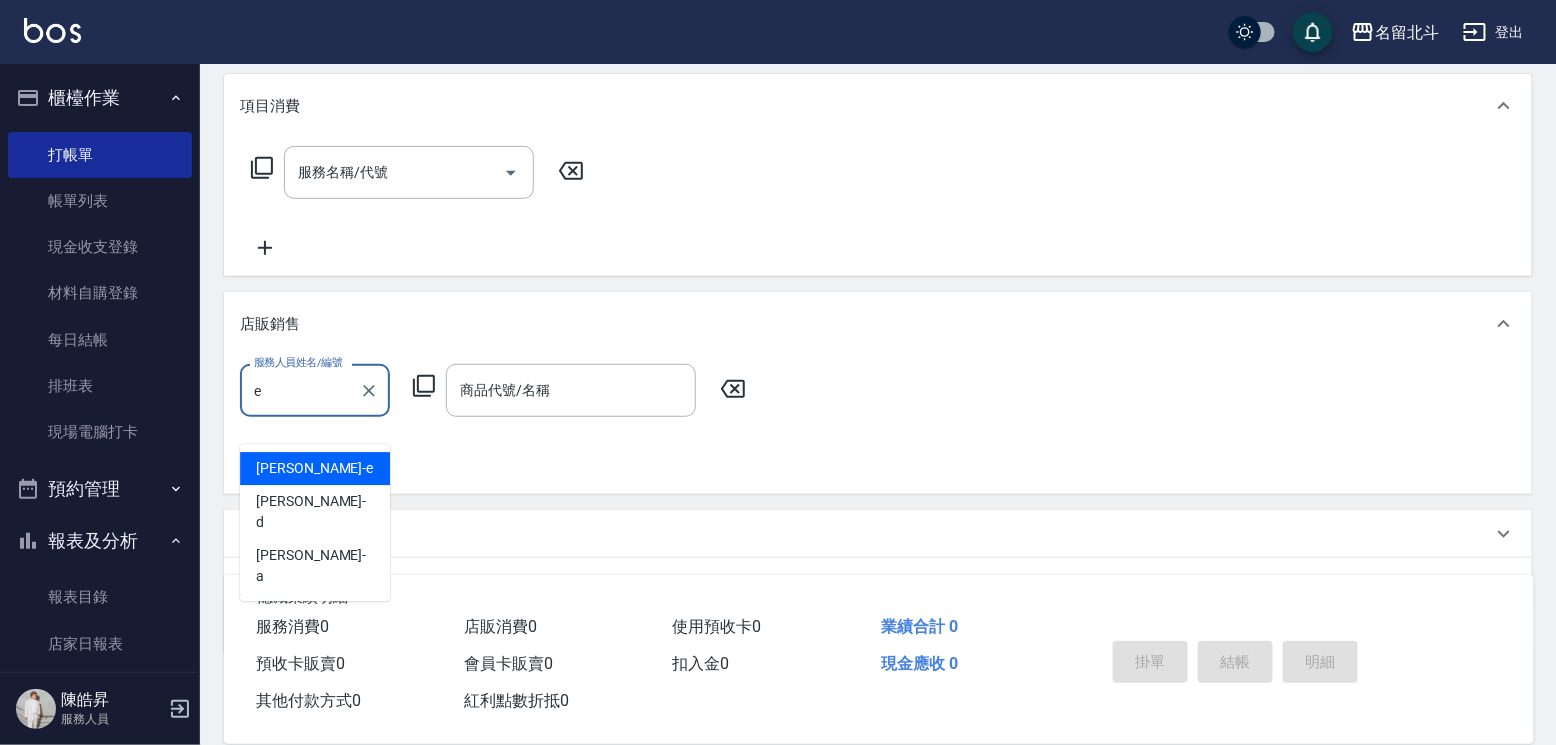 type on "[PERSON_NAME]-e" 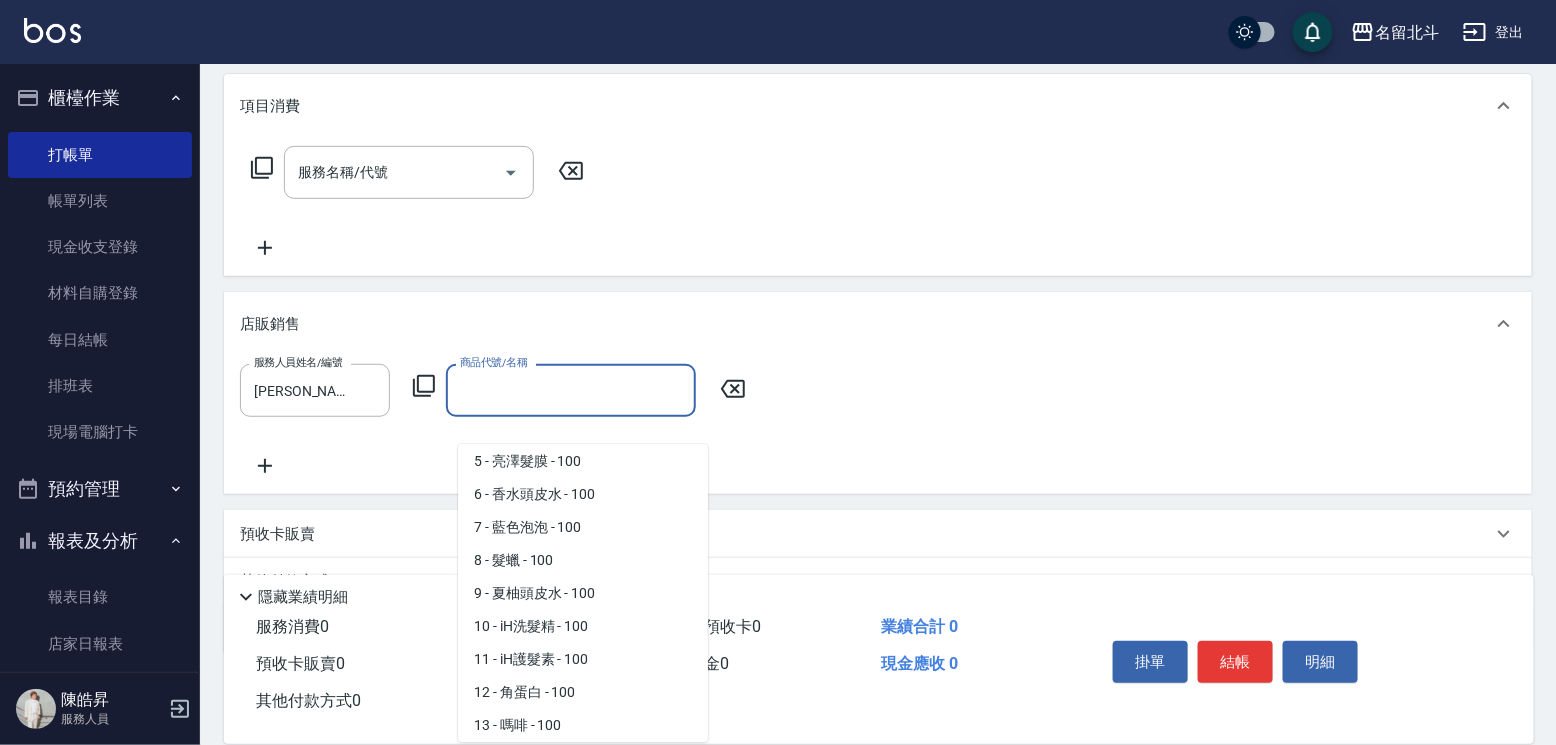 scroll, scrollTop: 237, scrollLeft: 0, axis: vertical 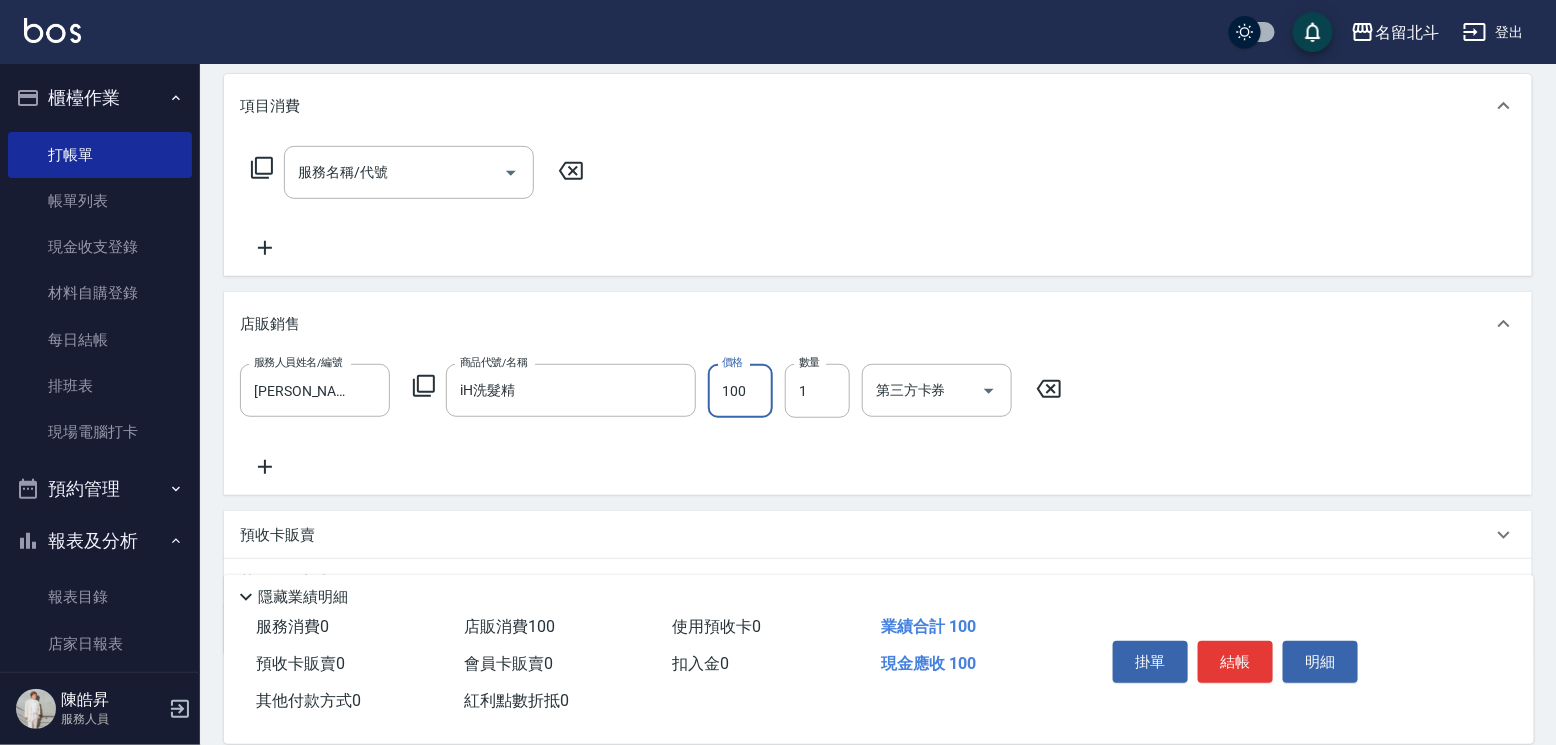 type on "iH洗髮精" 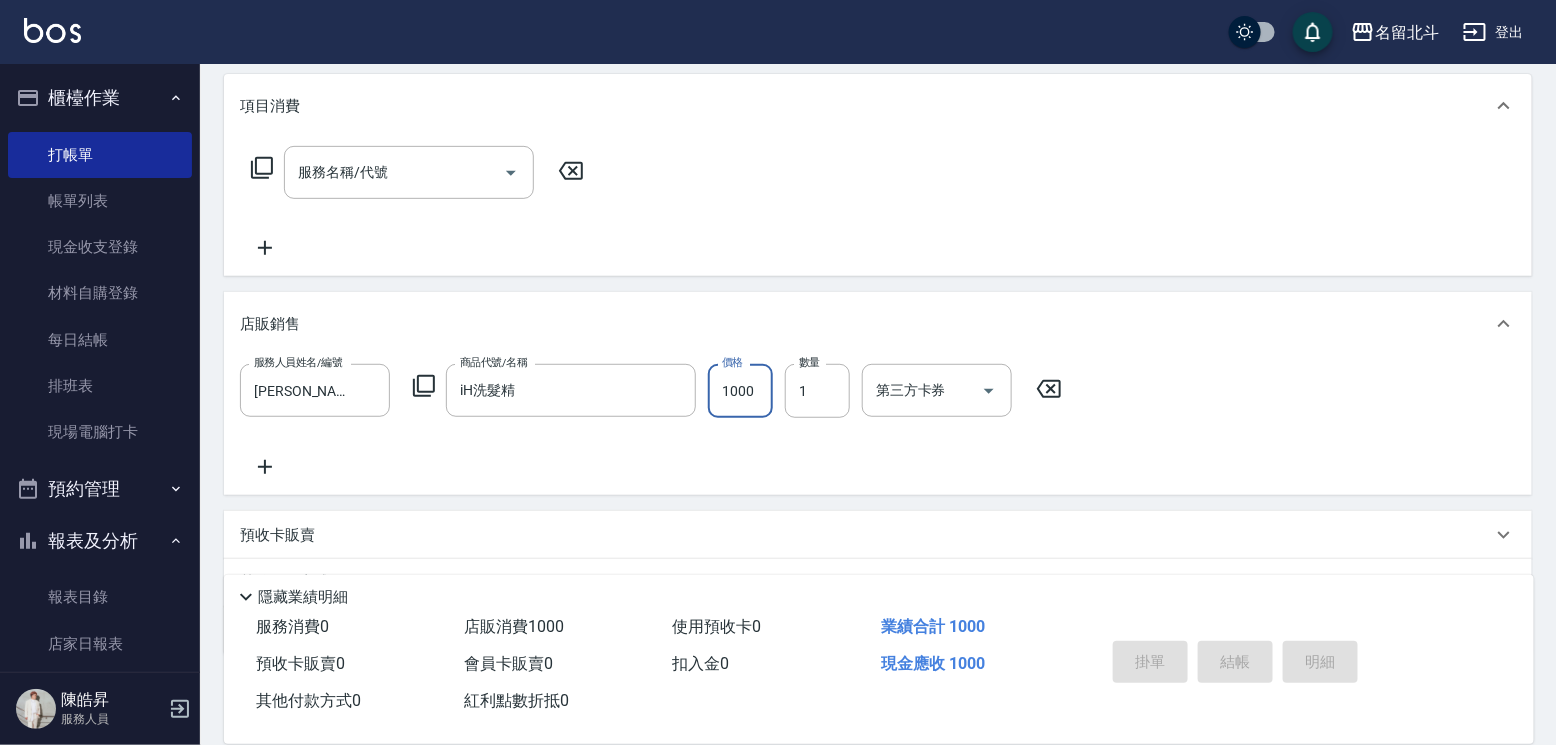 type on "[DATE] 19:47" 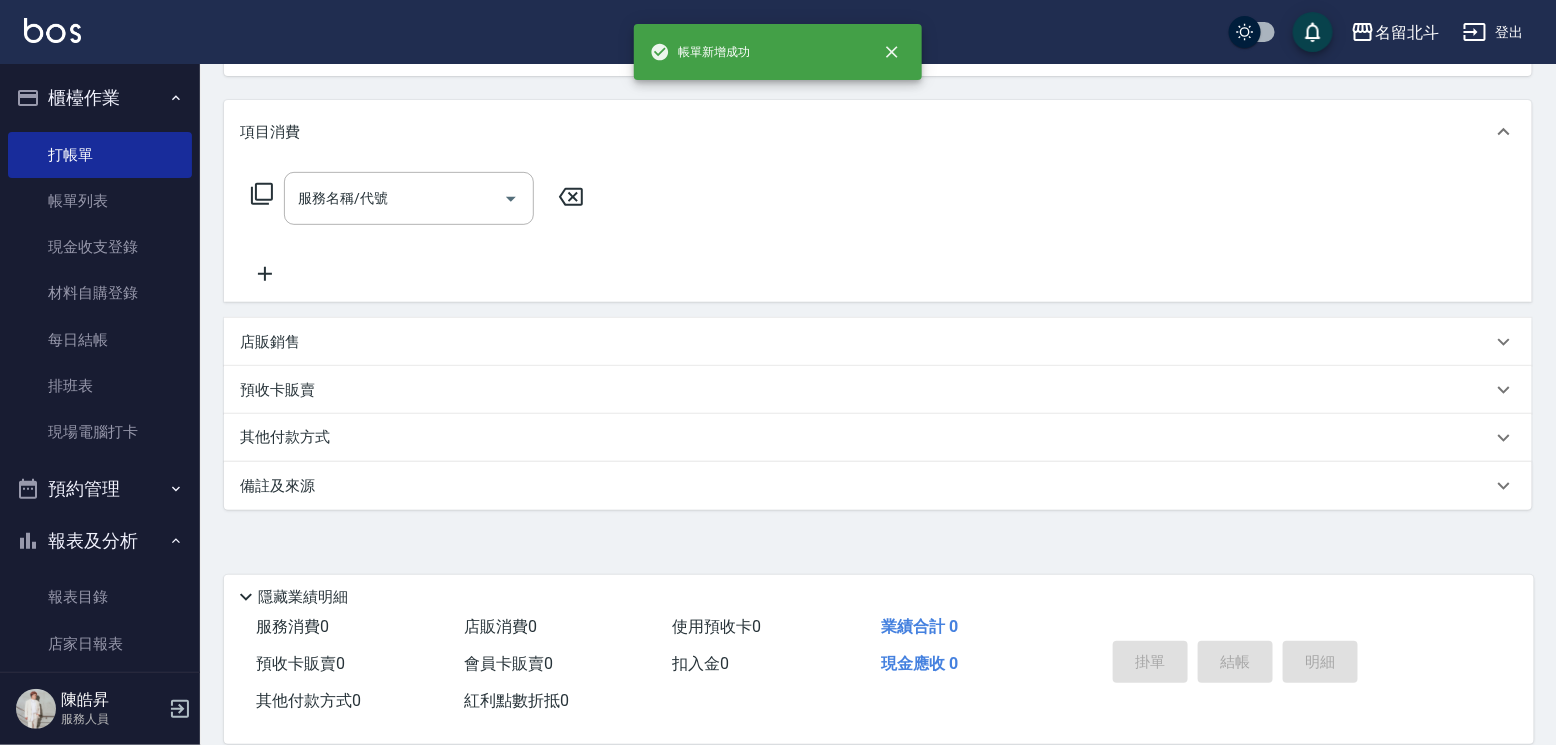 scroll, scrollTop: 0, scrollLeft: 0, axis: both 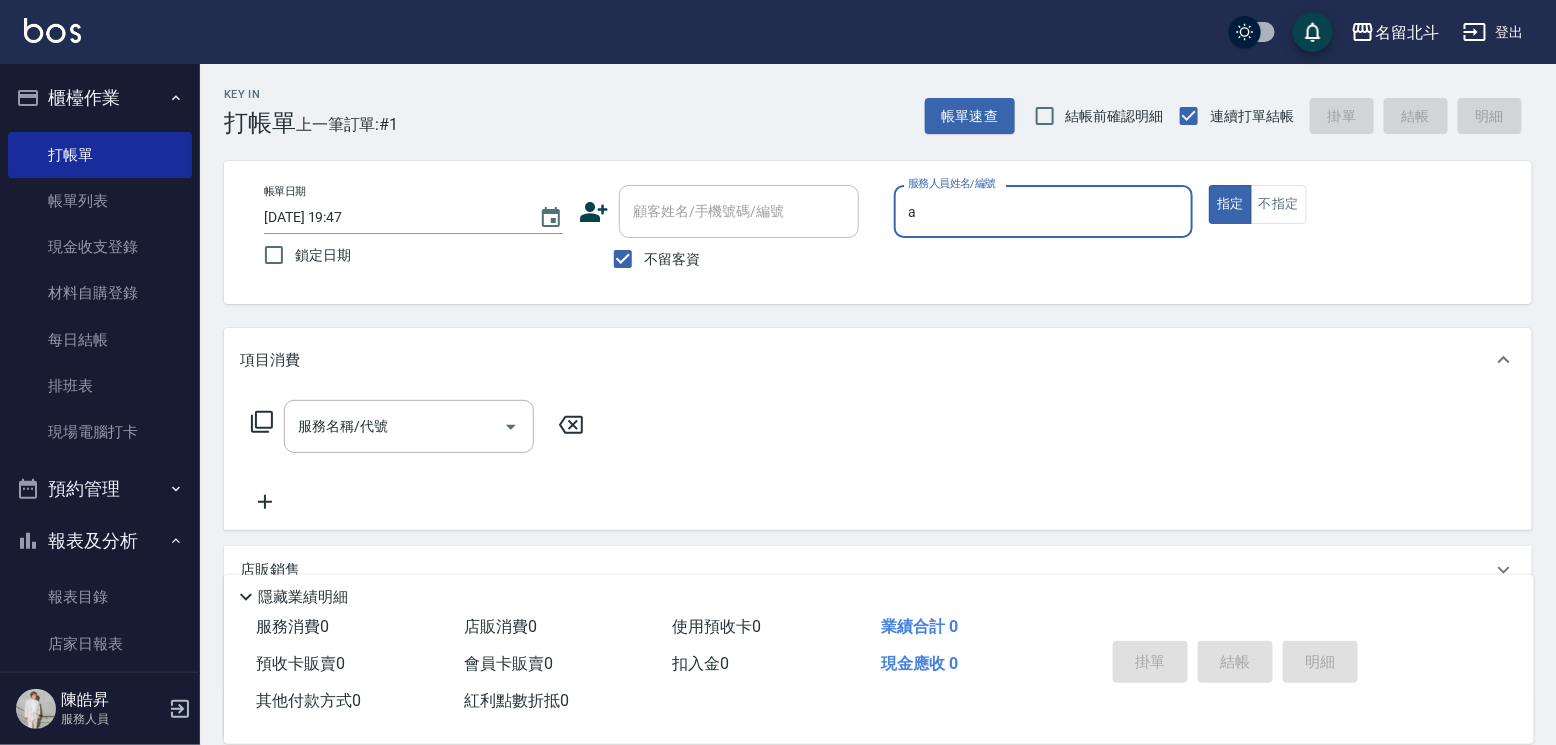 type on "[PERSON_NAME]-a" 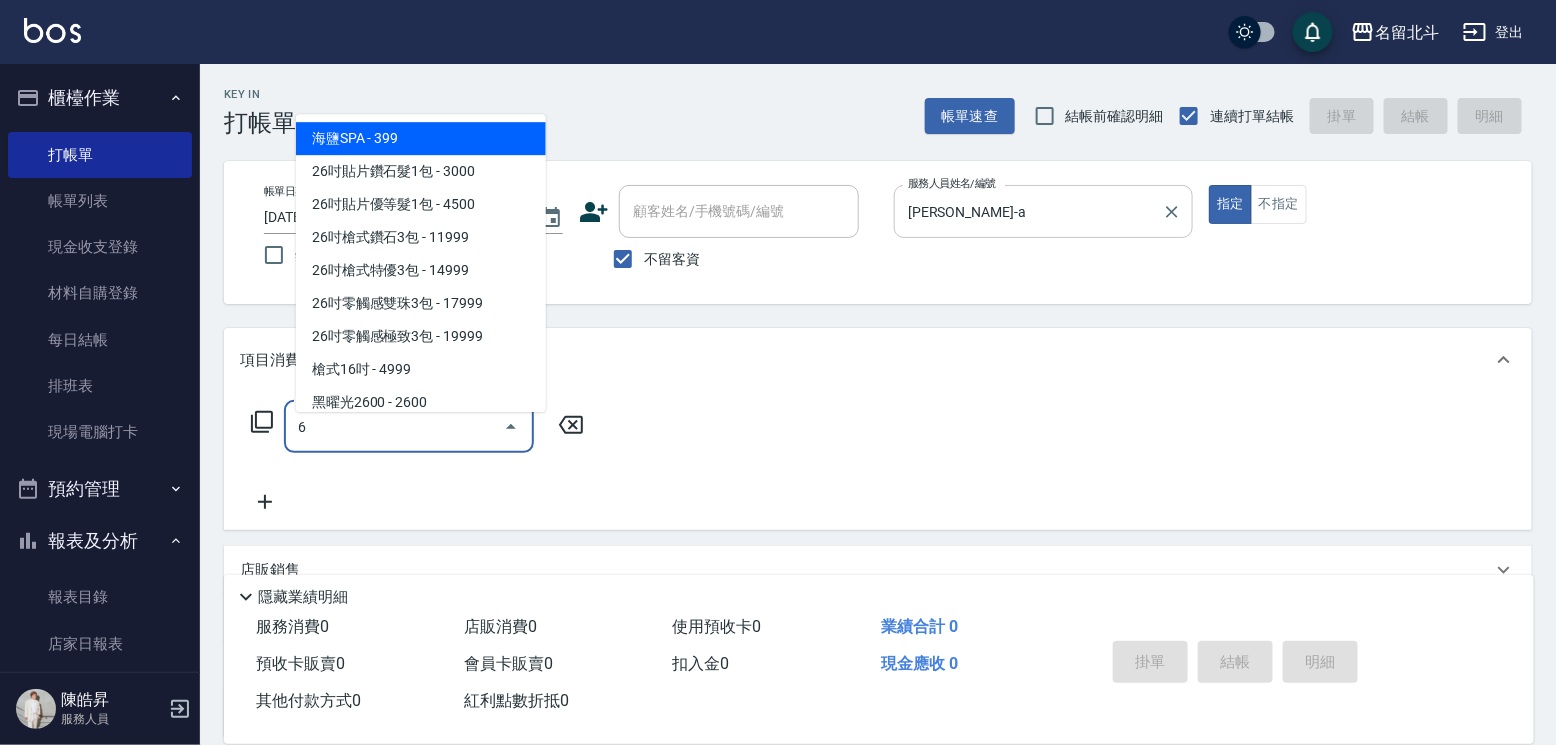 type on "海鹽SPA(6)" 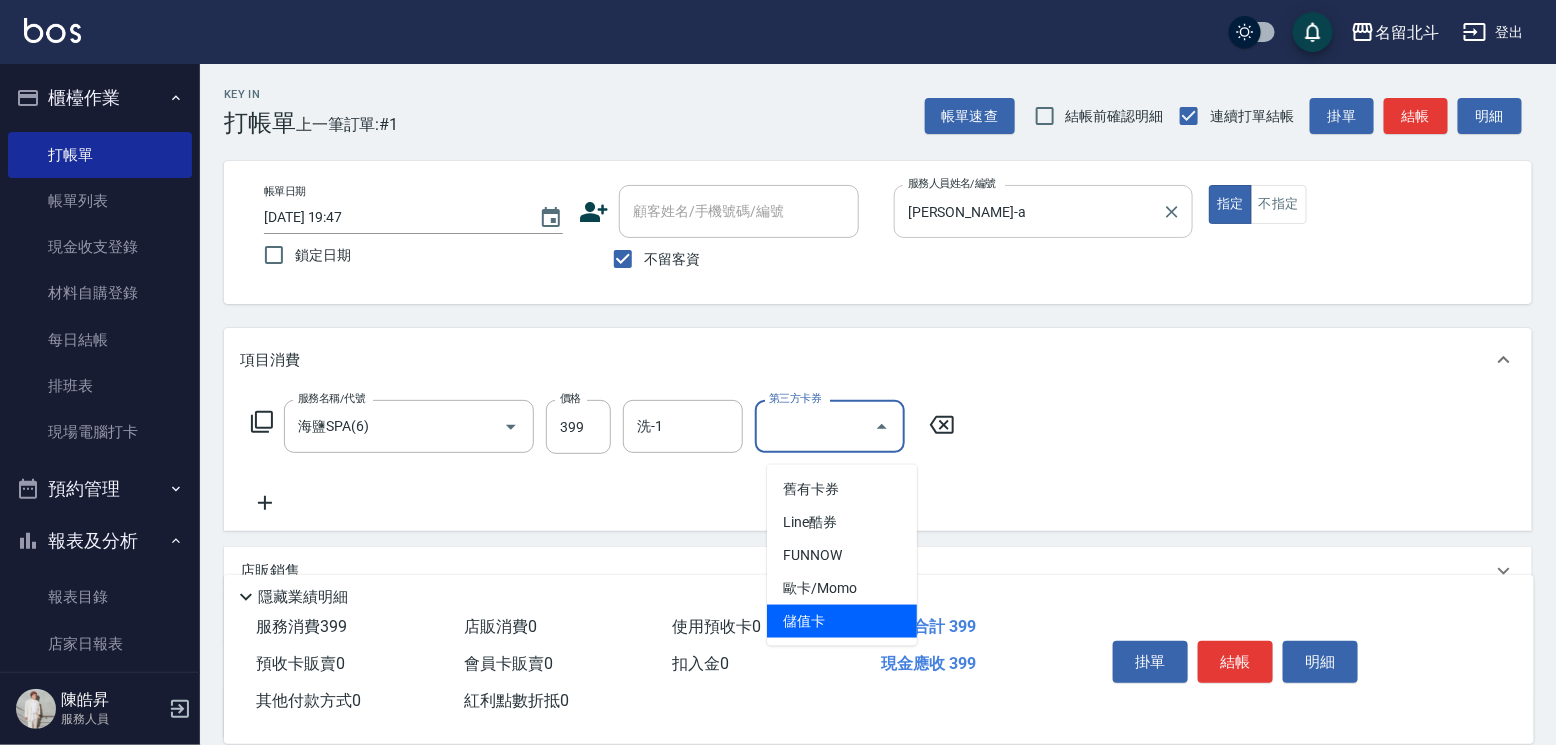 type on "儲值卡" 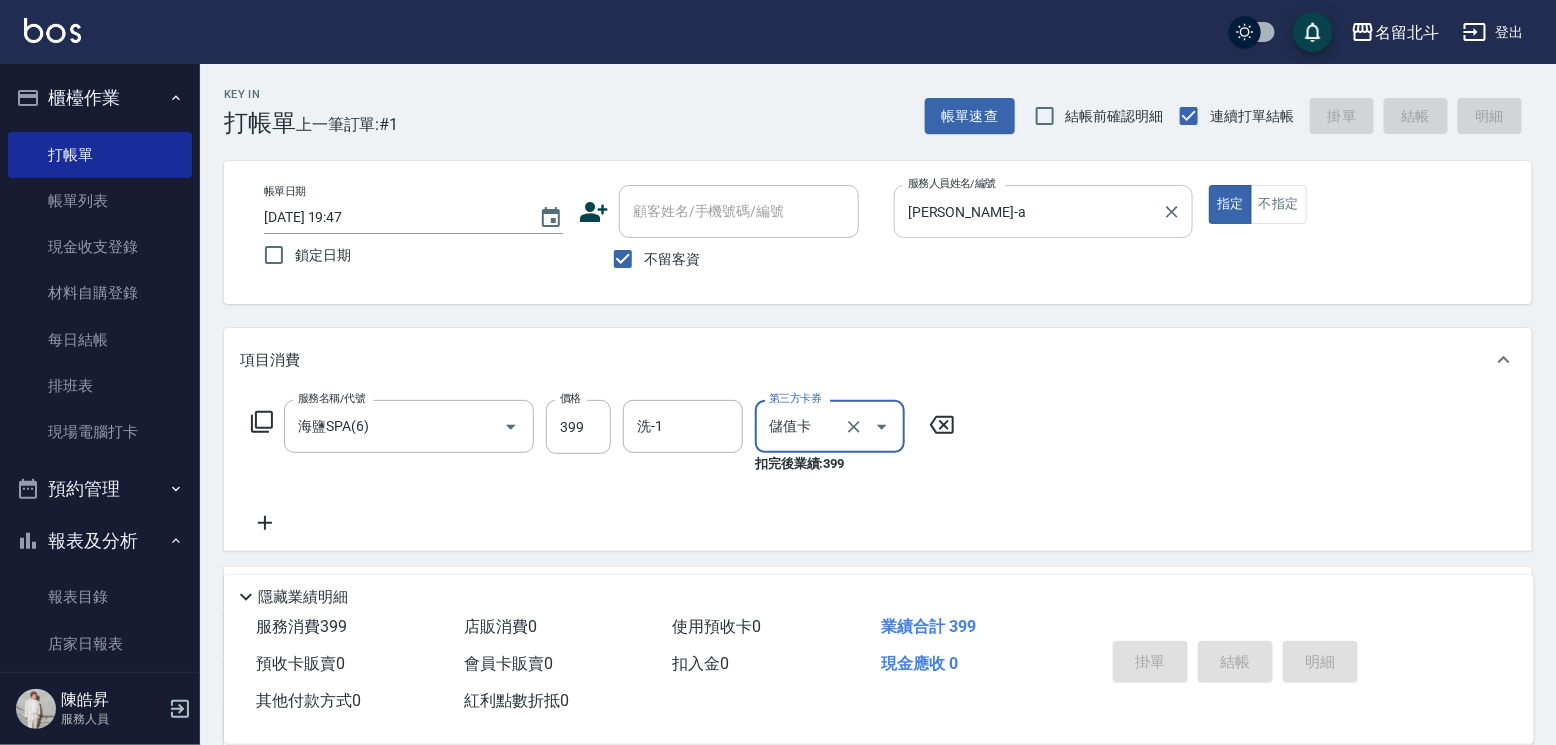 type 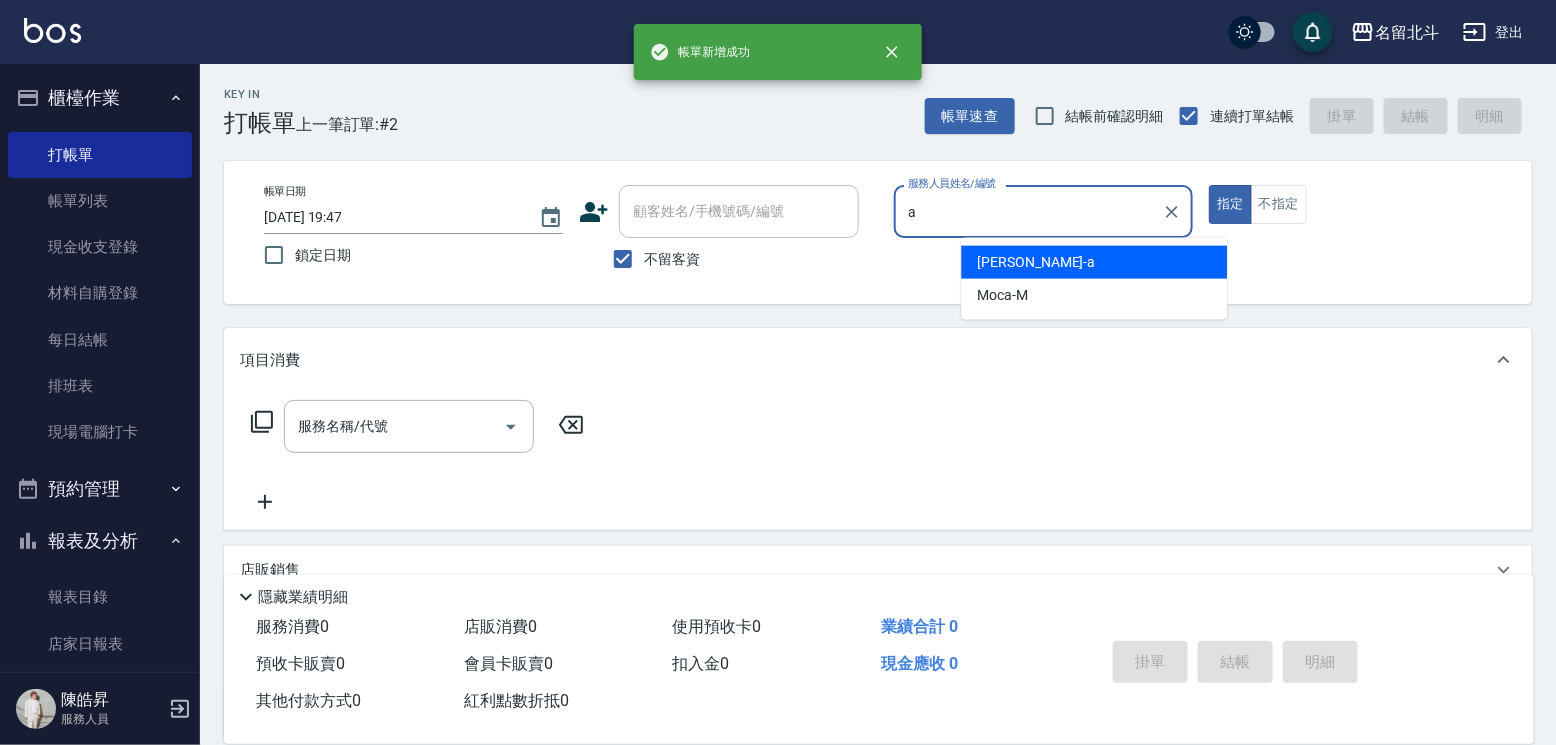 type on "[PERSON_NAME]-a" 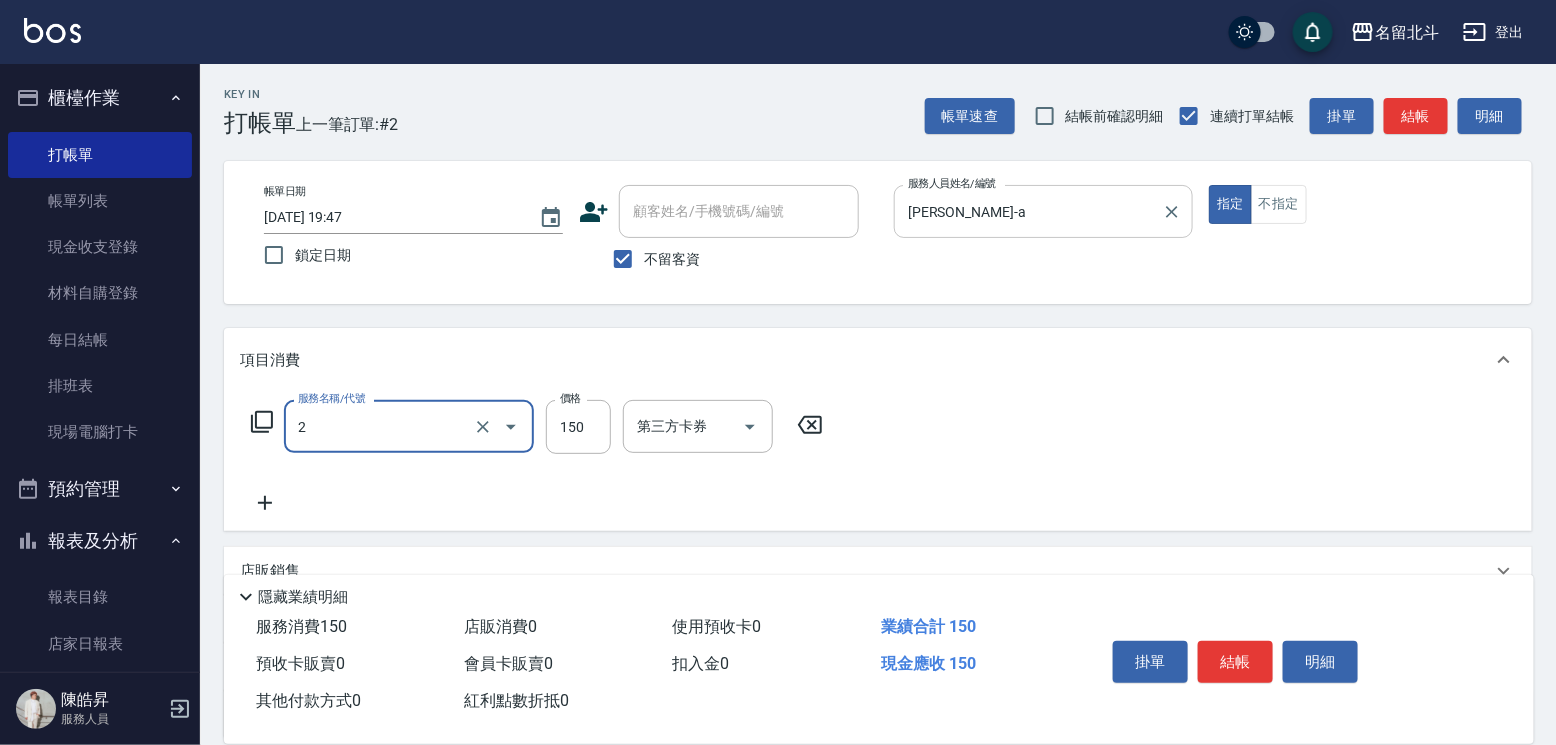 type on "一般洗髮(2)" 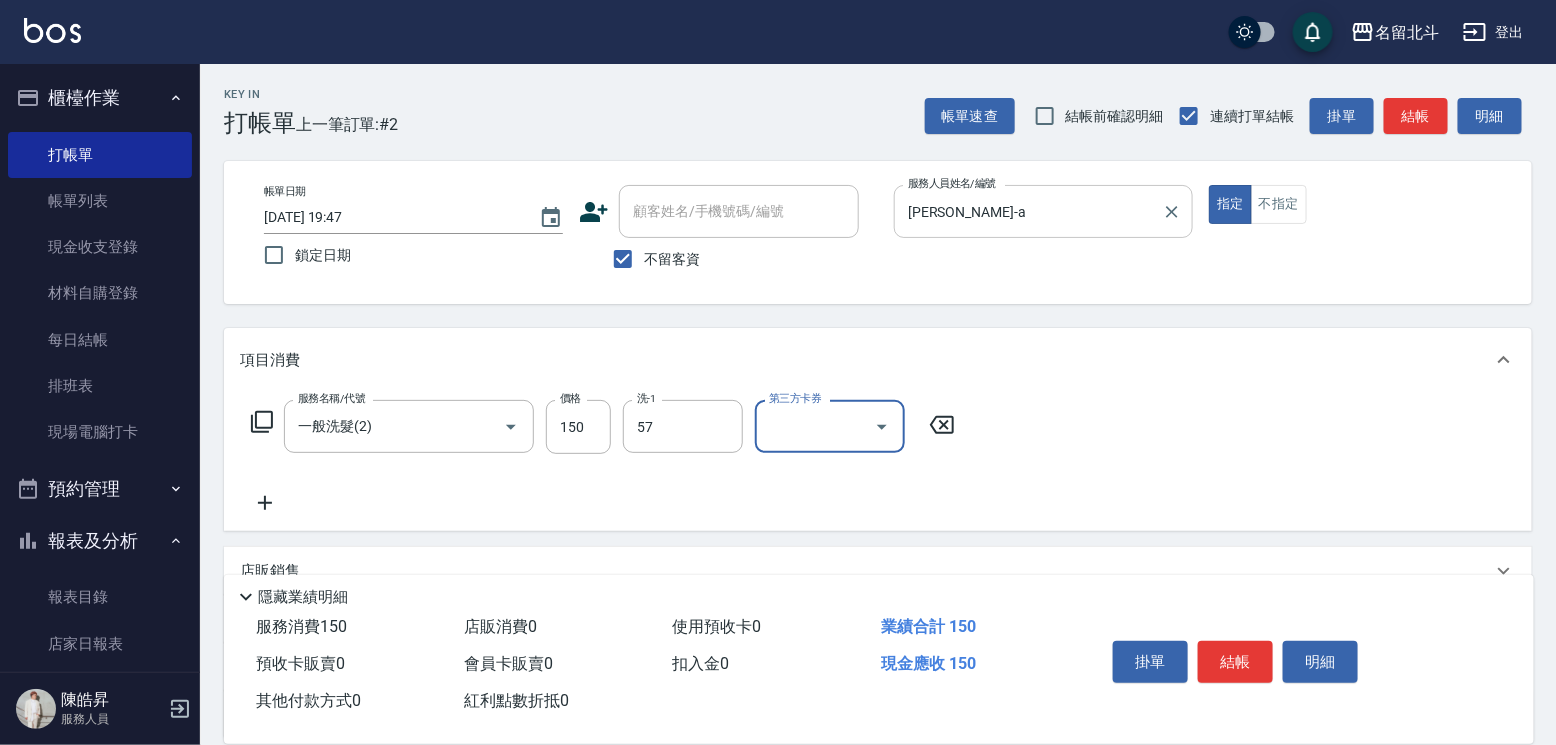 type on "[PERSON_NAME]-57" 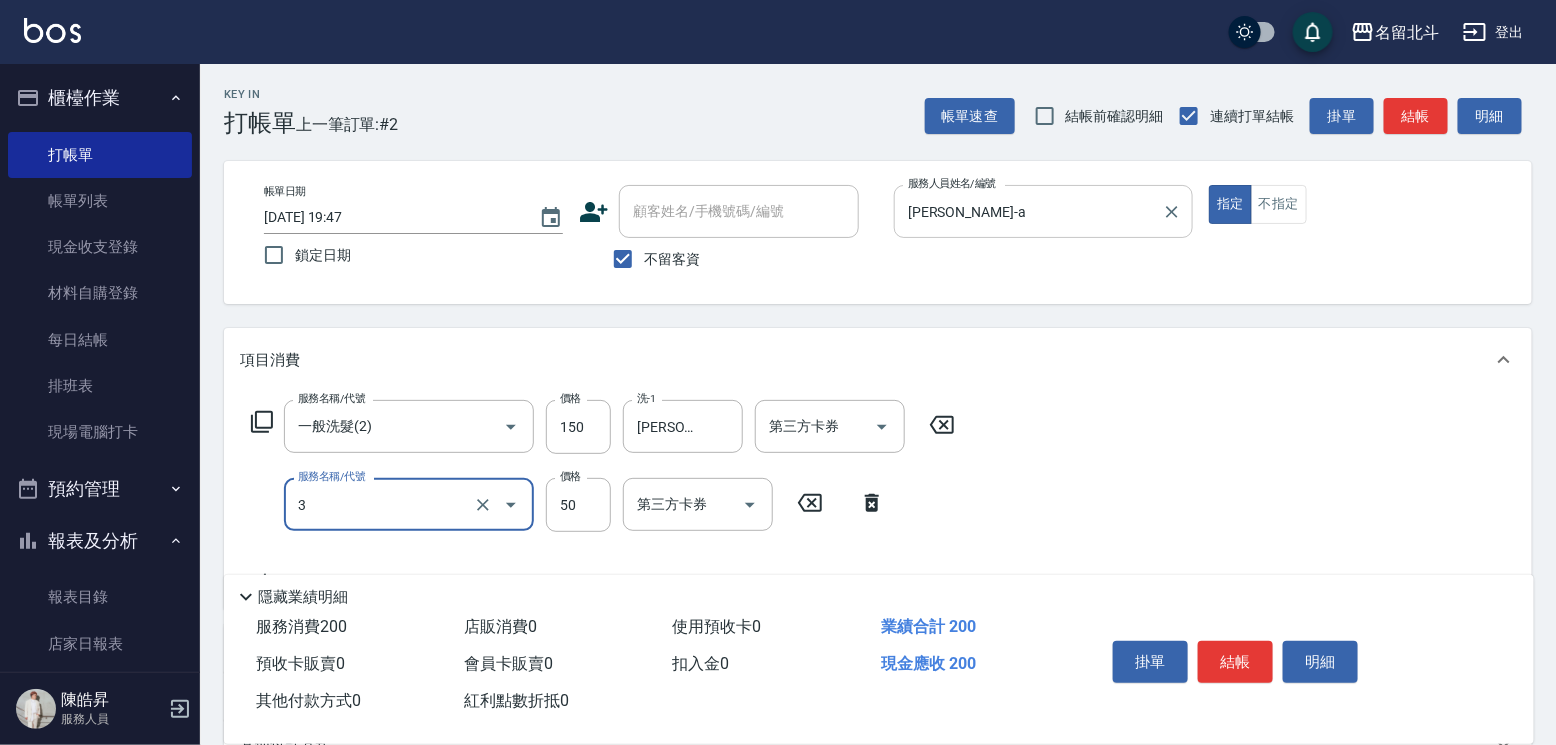 type on "精油(3)" 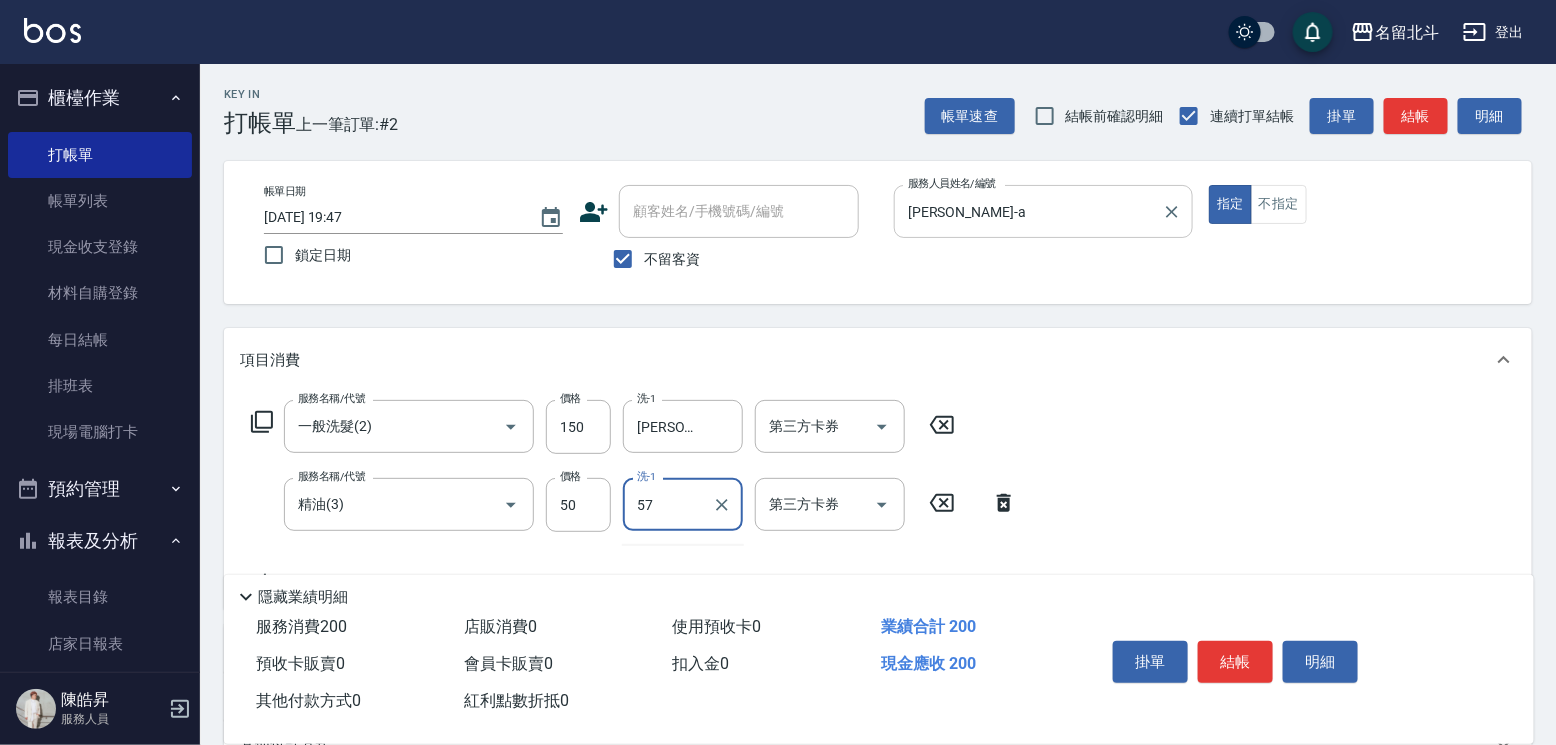 type on "[PERSON_NAME]-57" 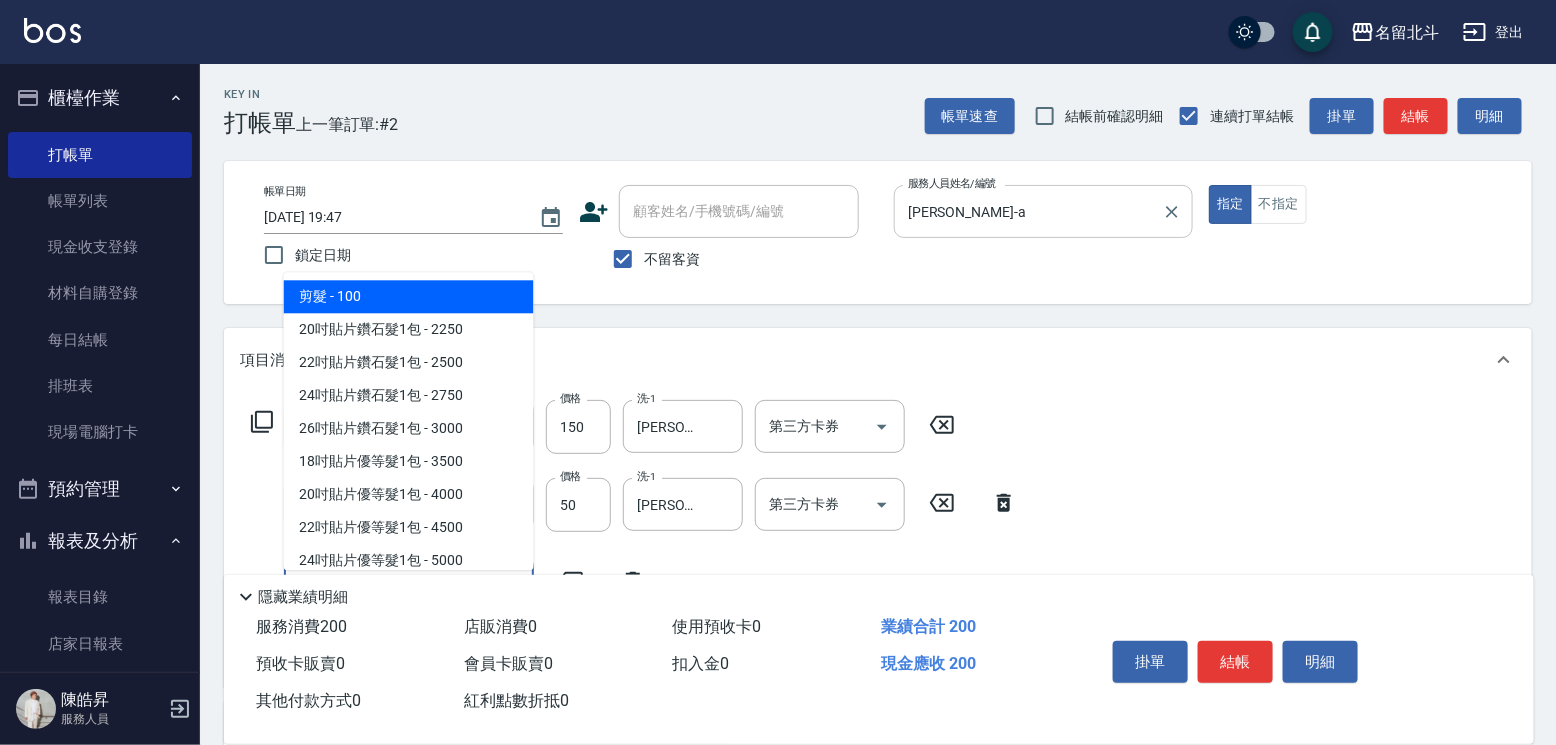 type on "剪髮(1)" 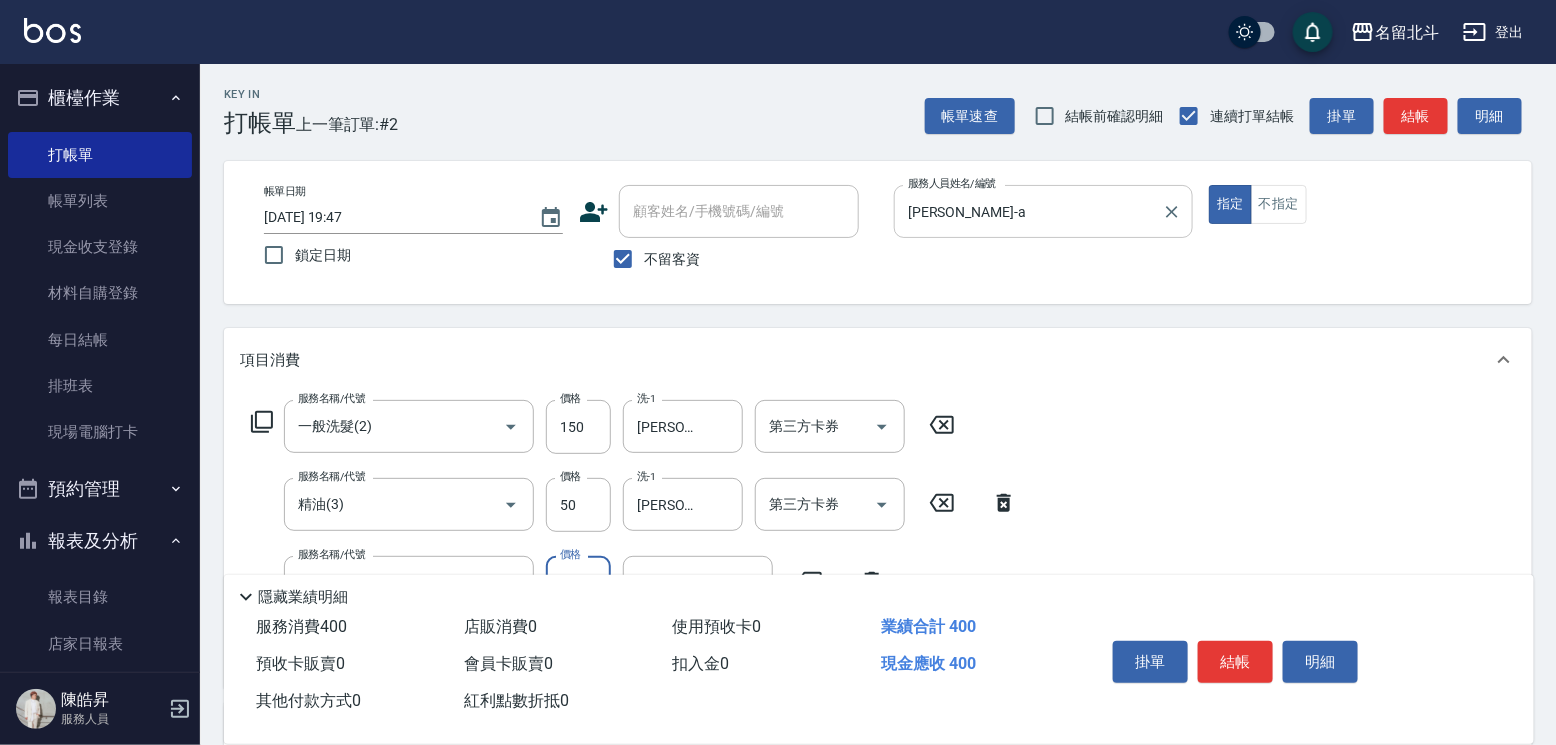 type on "200" 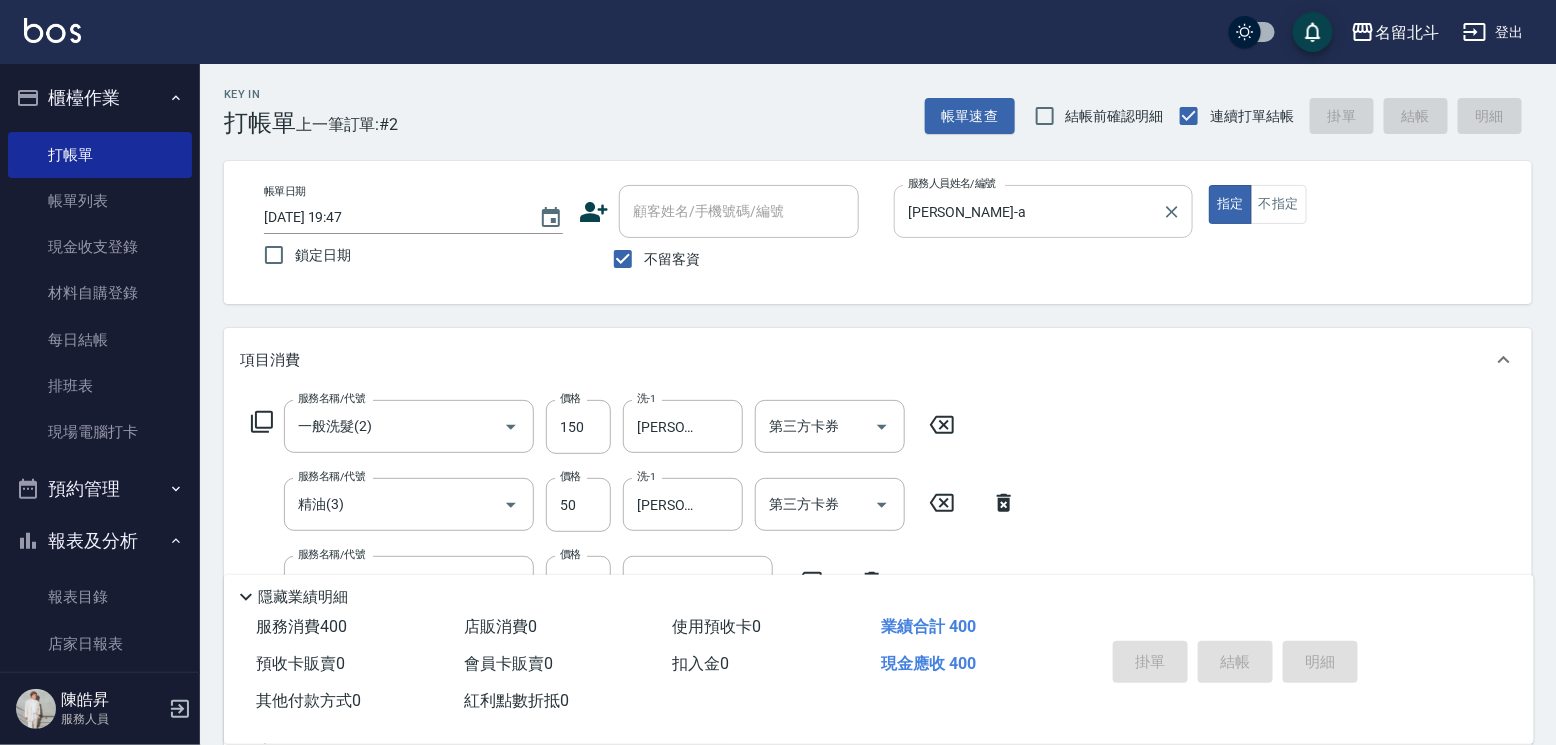 type 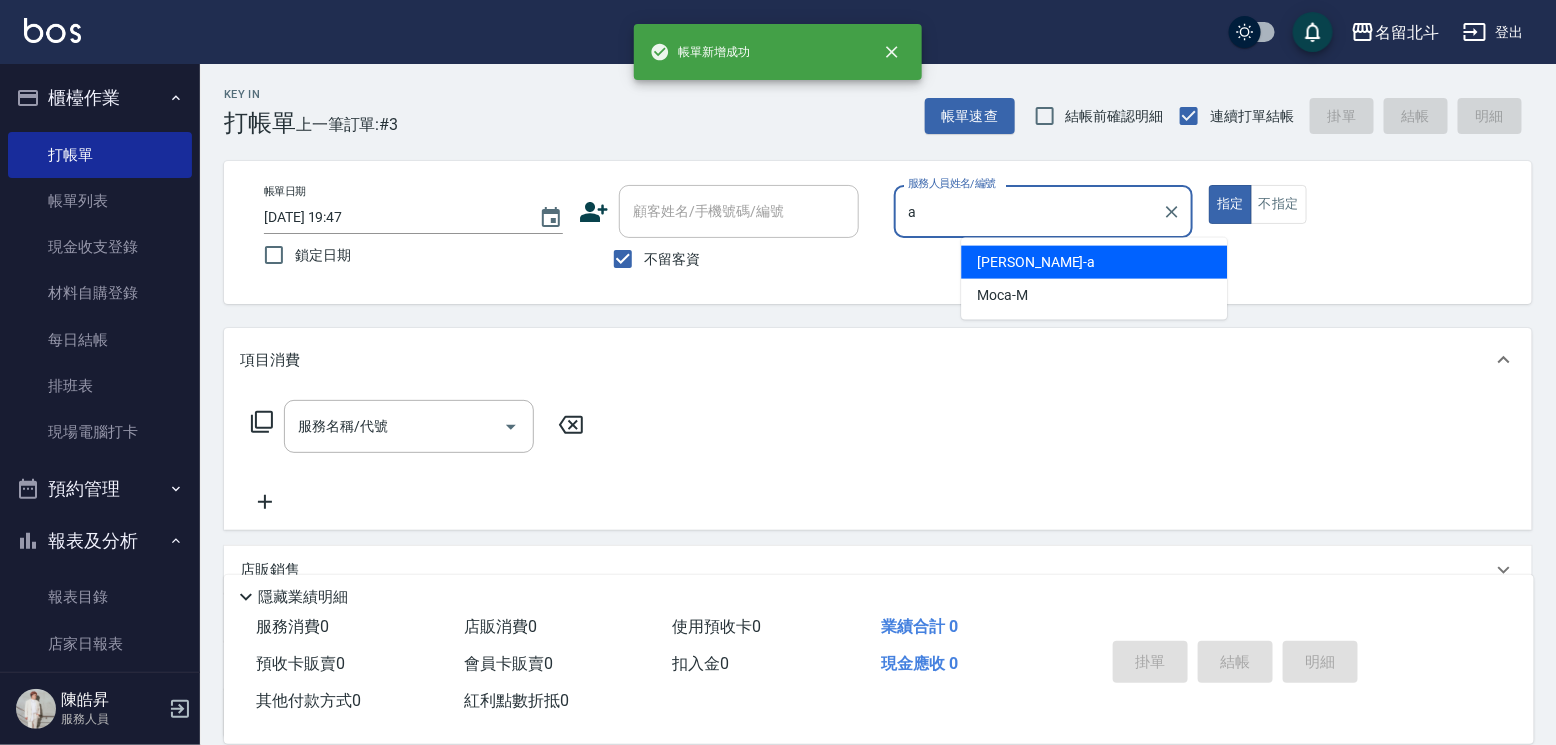type on "[PERSON_NAME]-a" 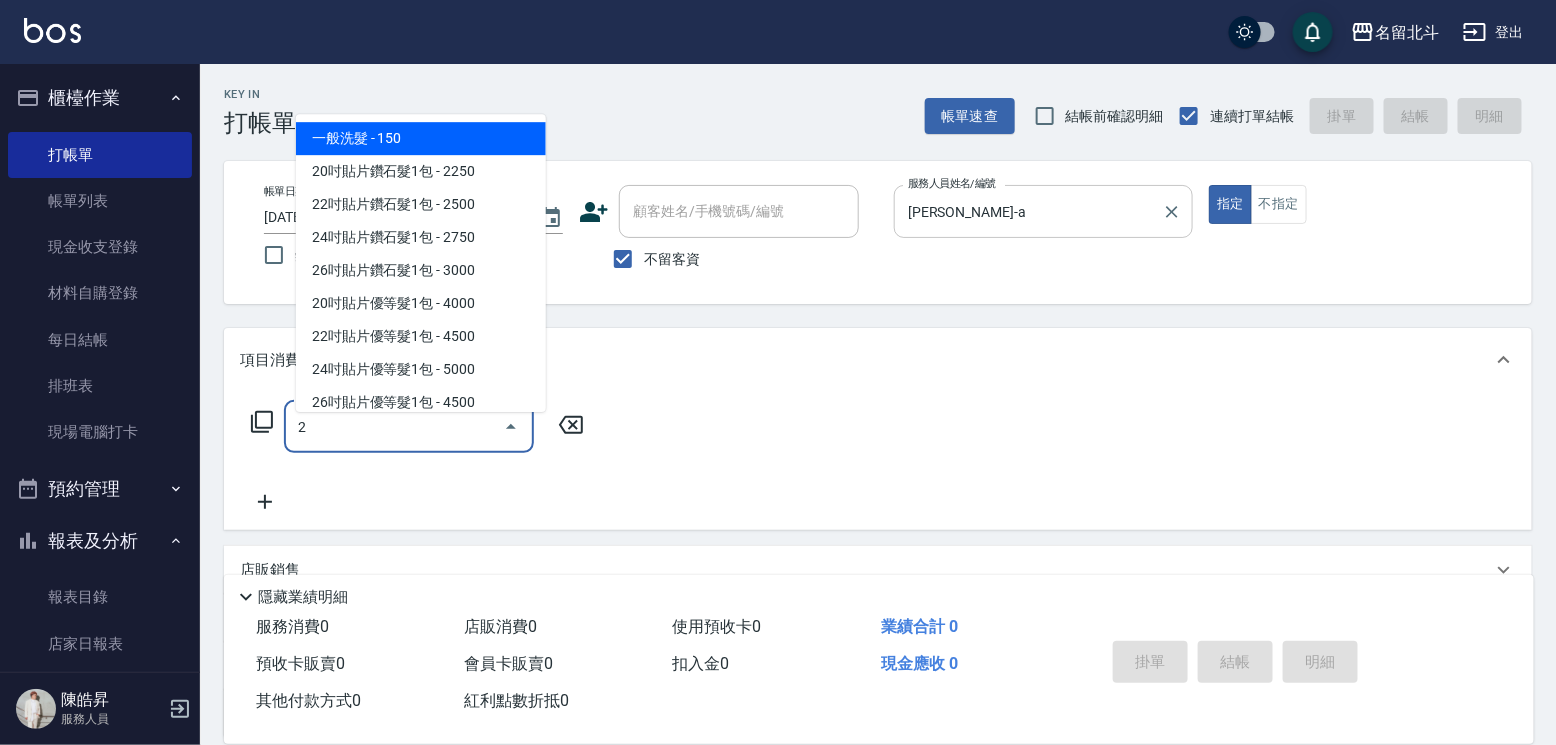 type on "一般洗髮(2)" 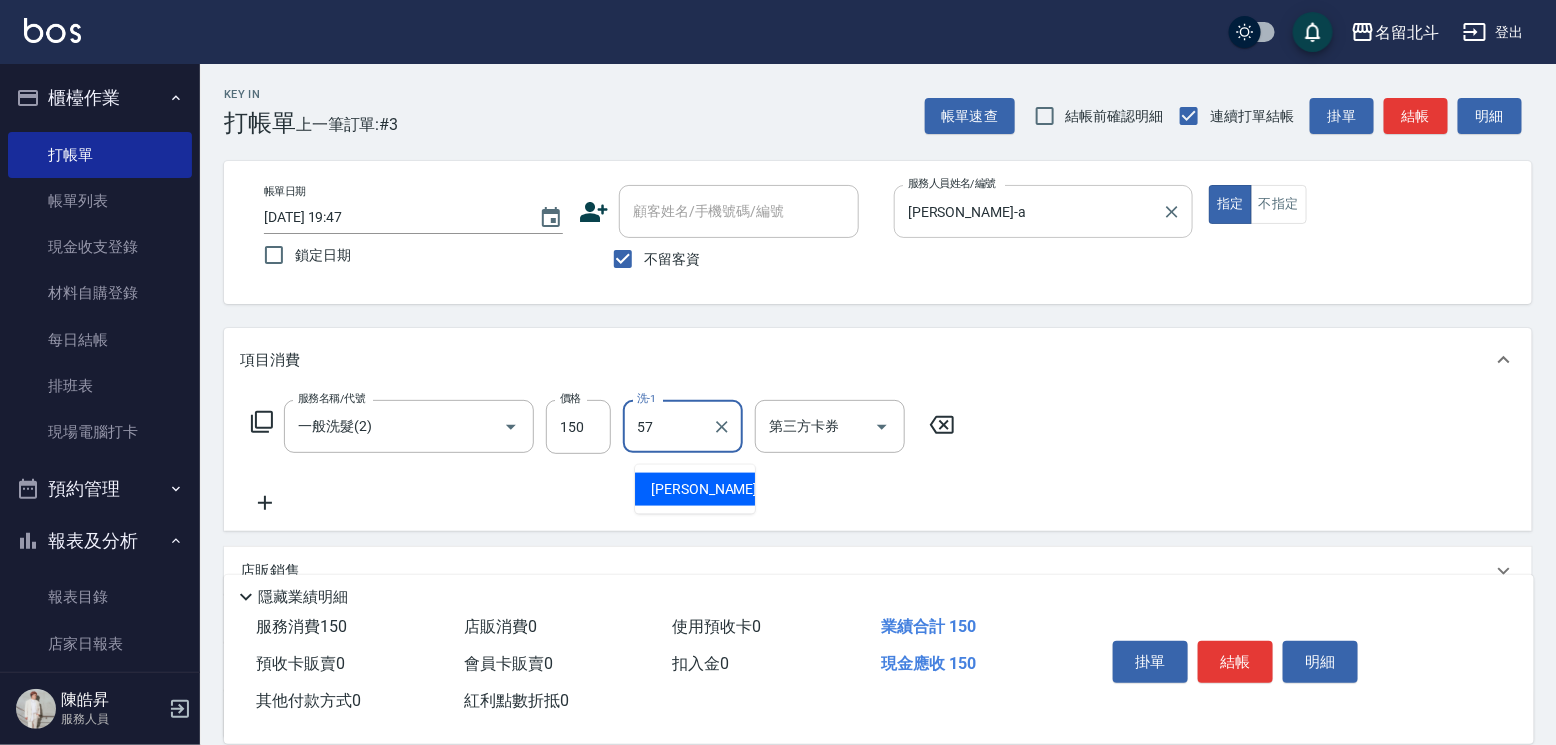 type on "[PERSON_NAME]-57" 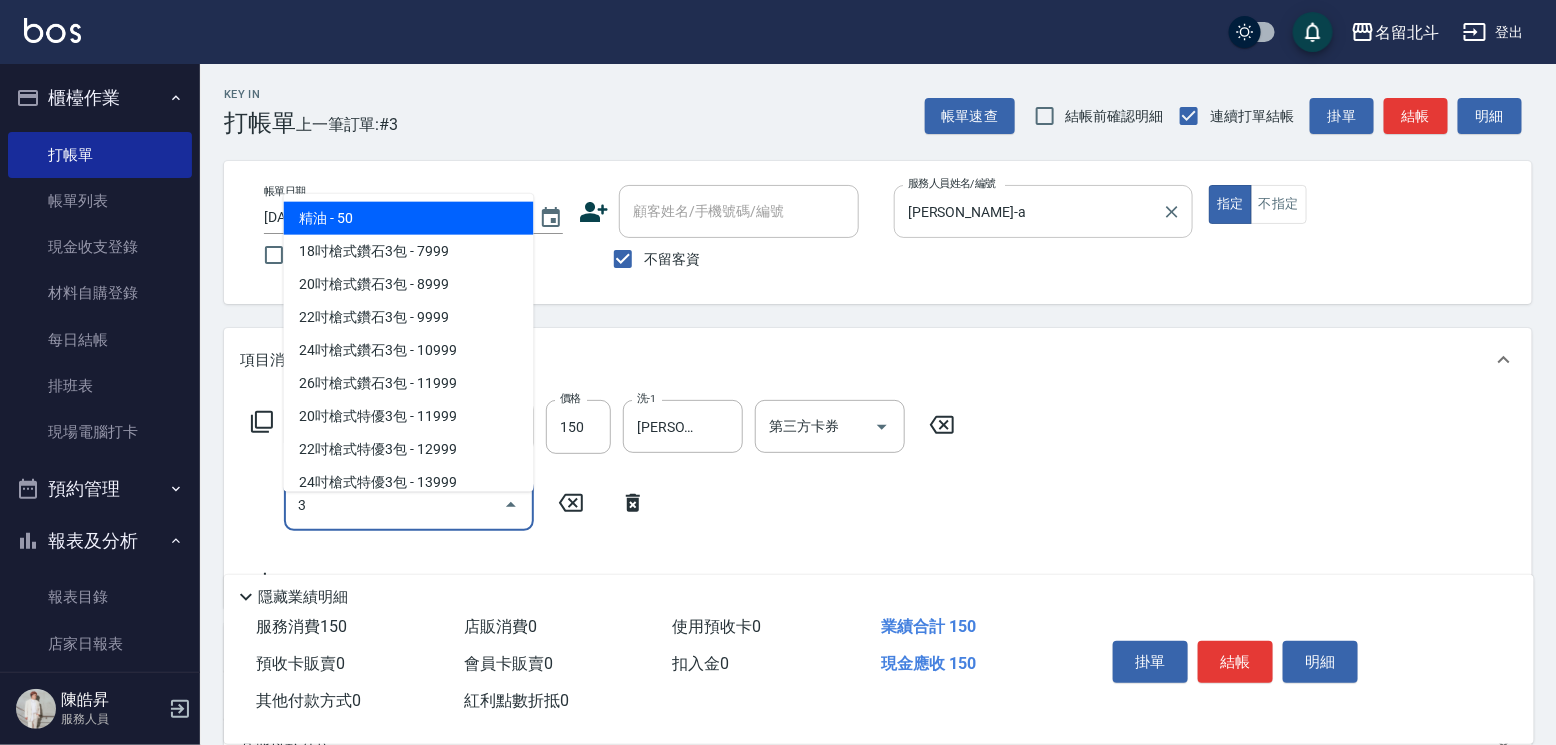 type on "精油(3)" 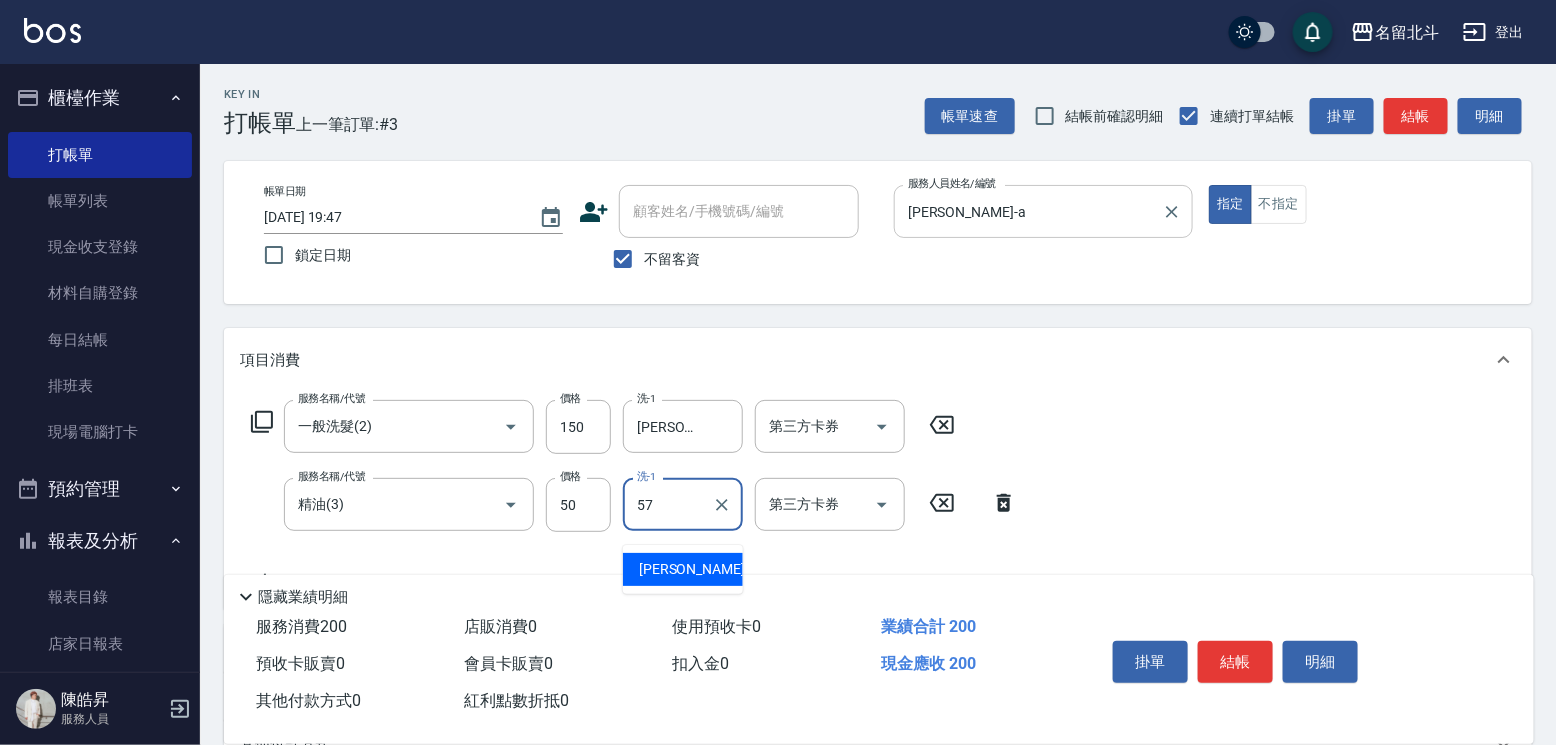 type on "[PERSON_NAME]-57" 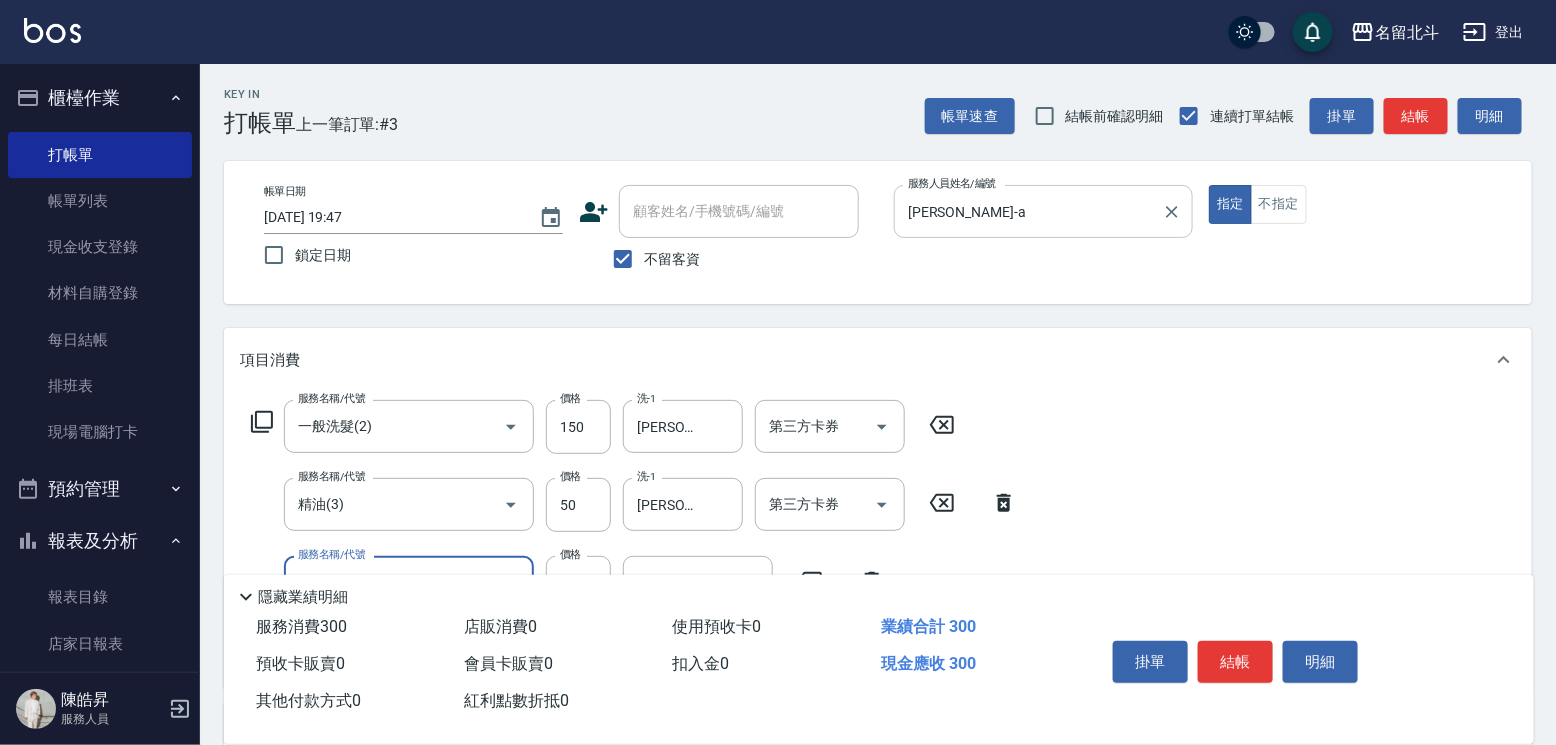 type on "剪髮(1)" 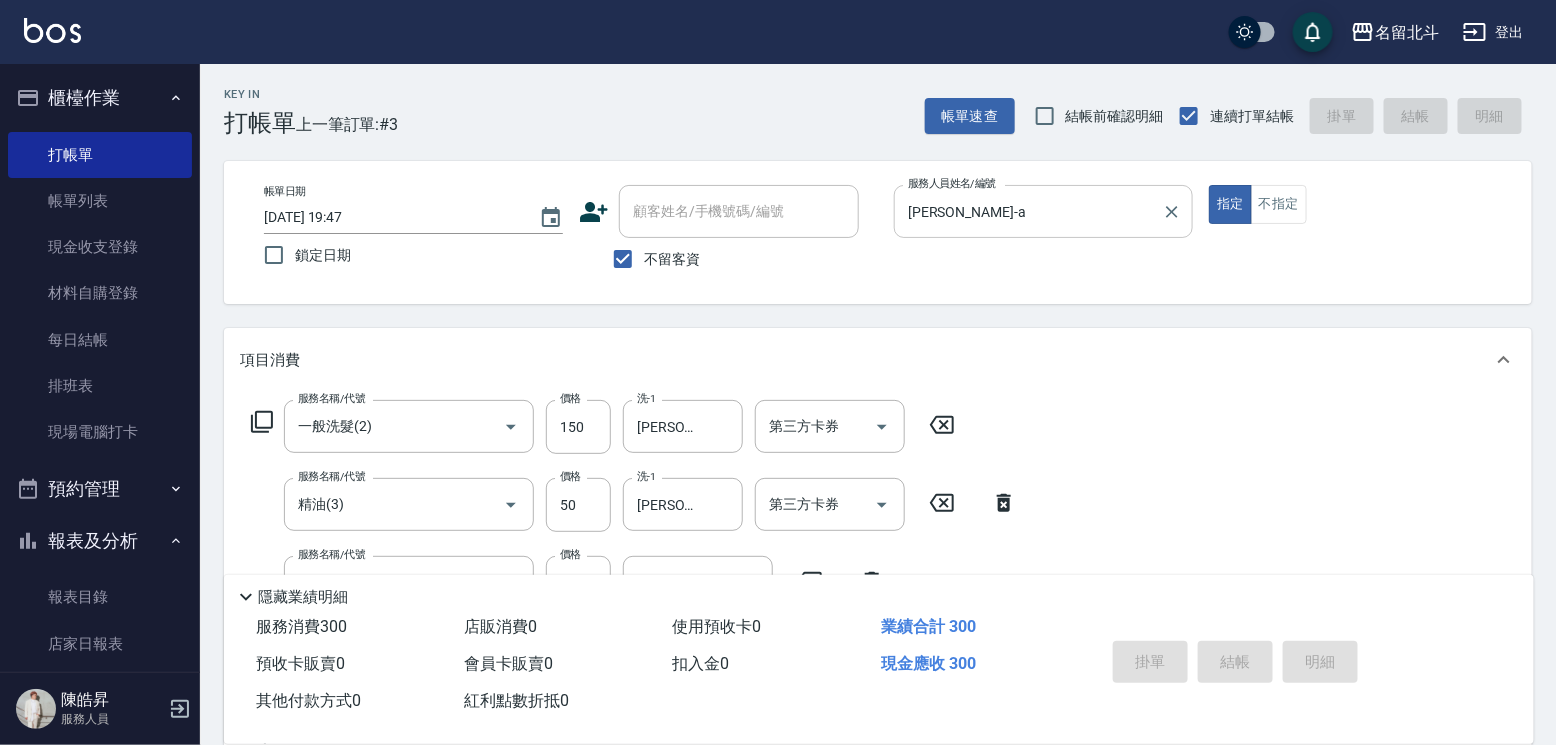 type 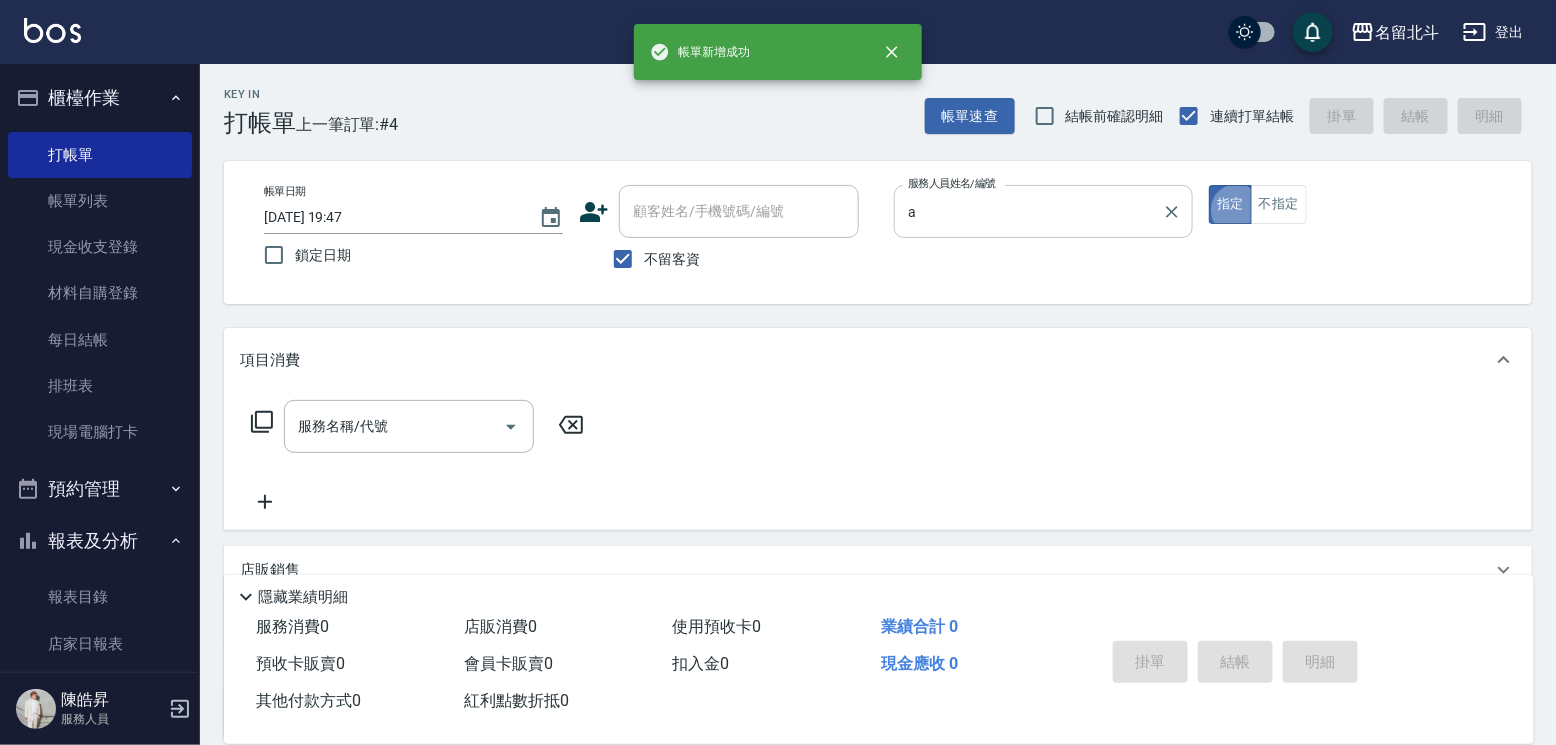 type on "[PERSON_NAME]-a" 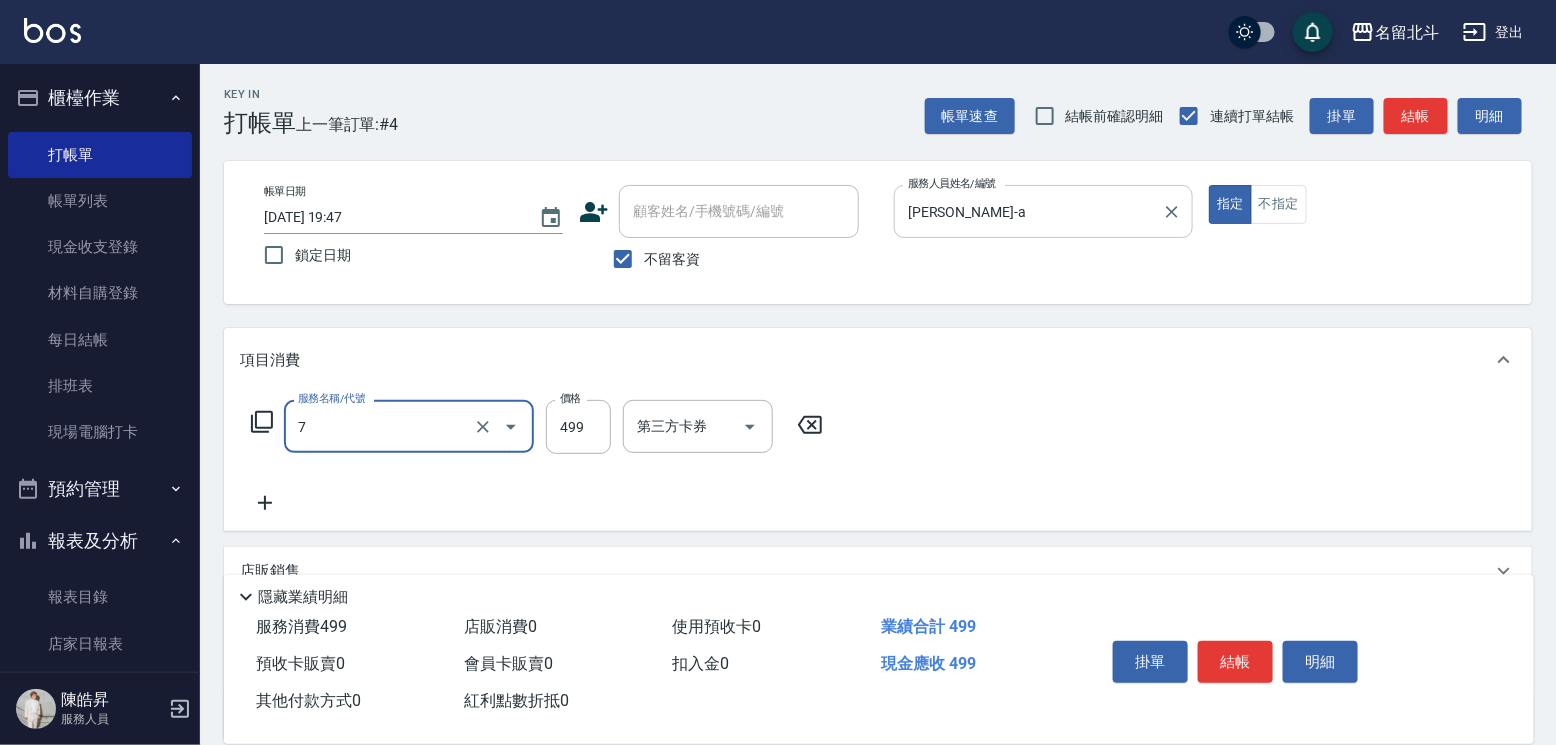 type on "去角質洗髮(7)" 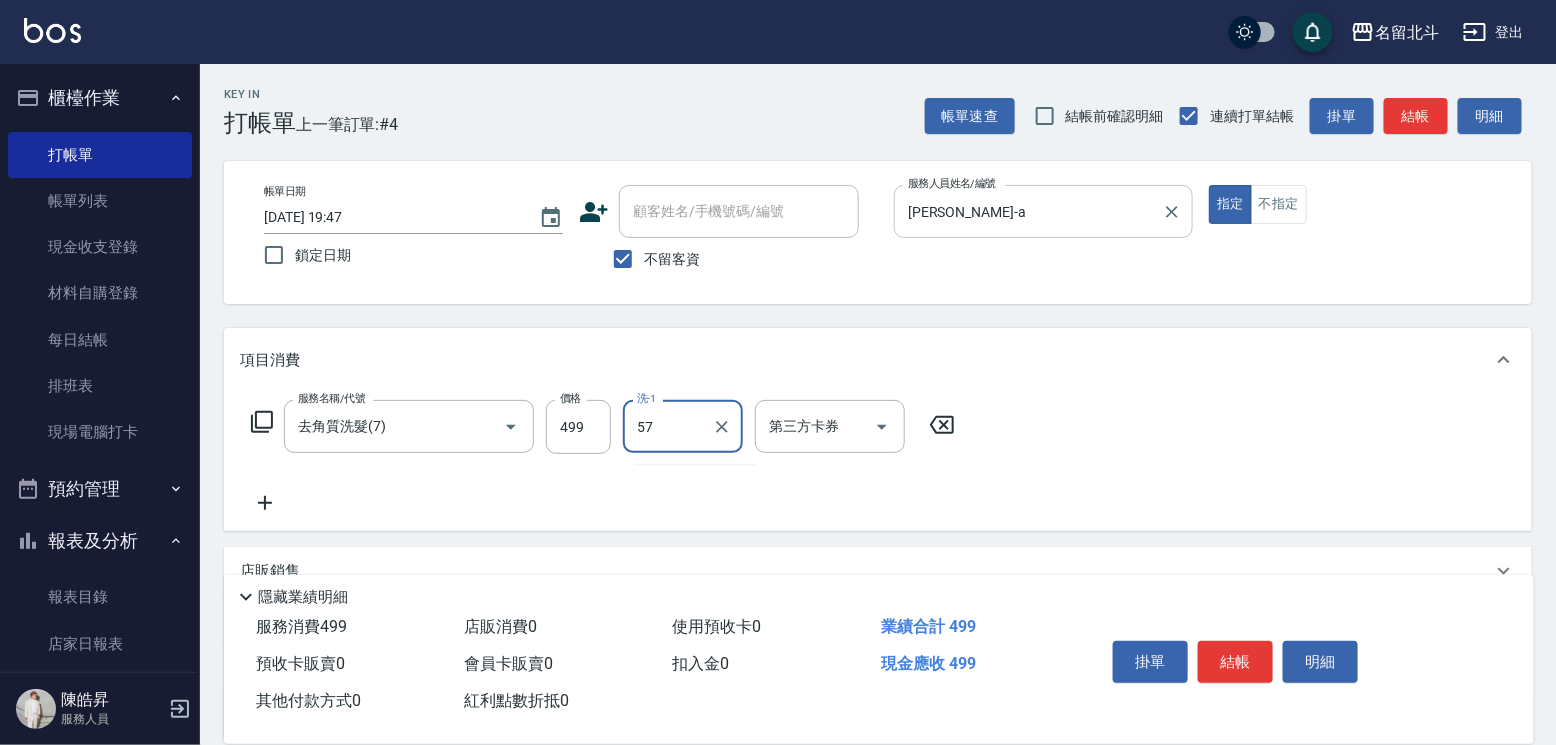 type on "[PERSON_NAME]-57" 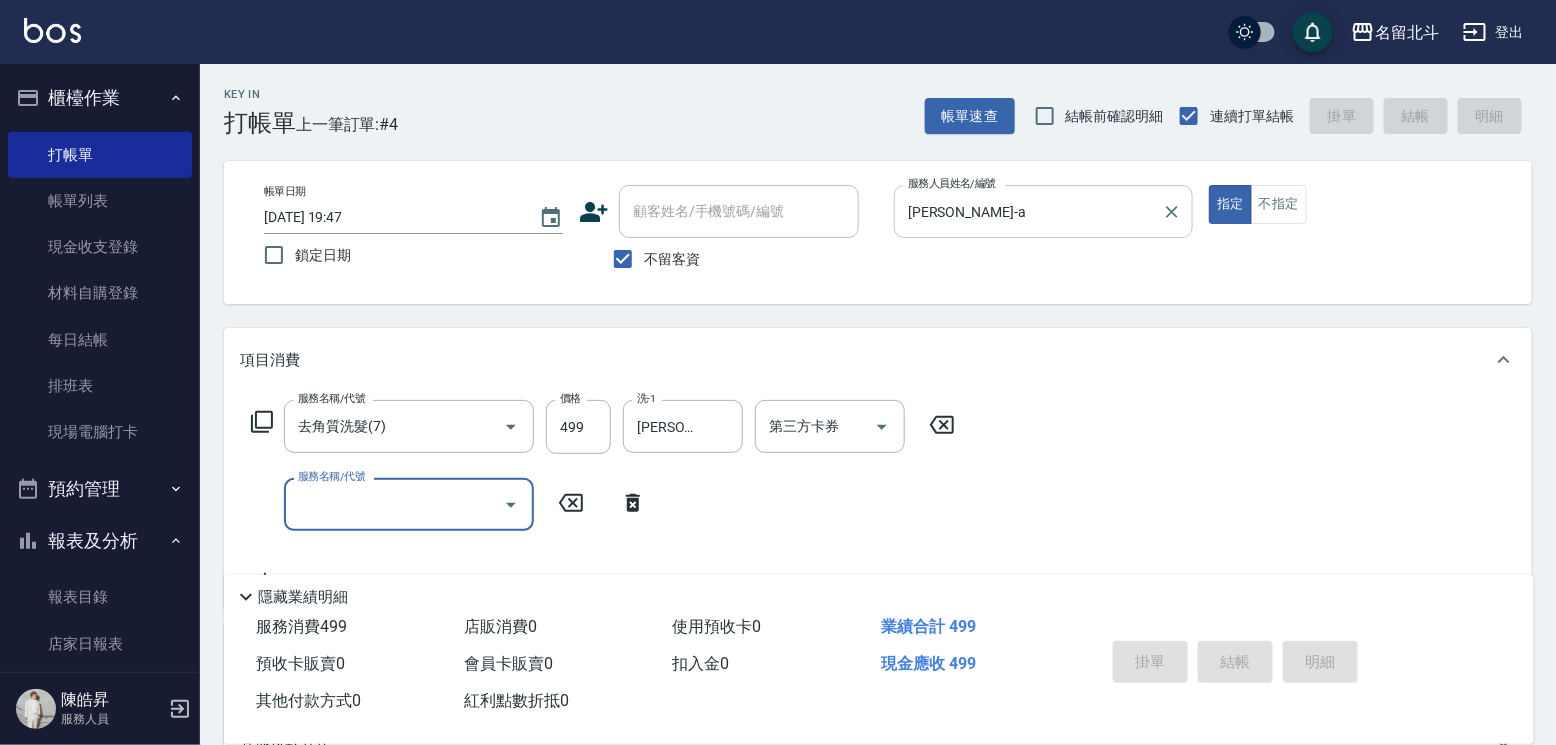 type 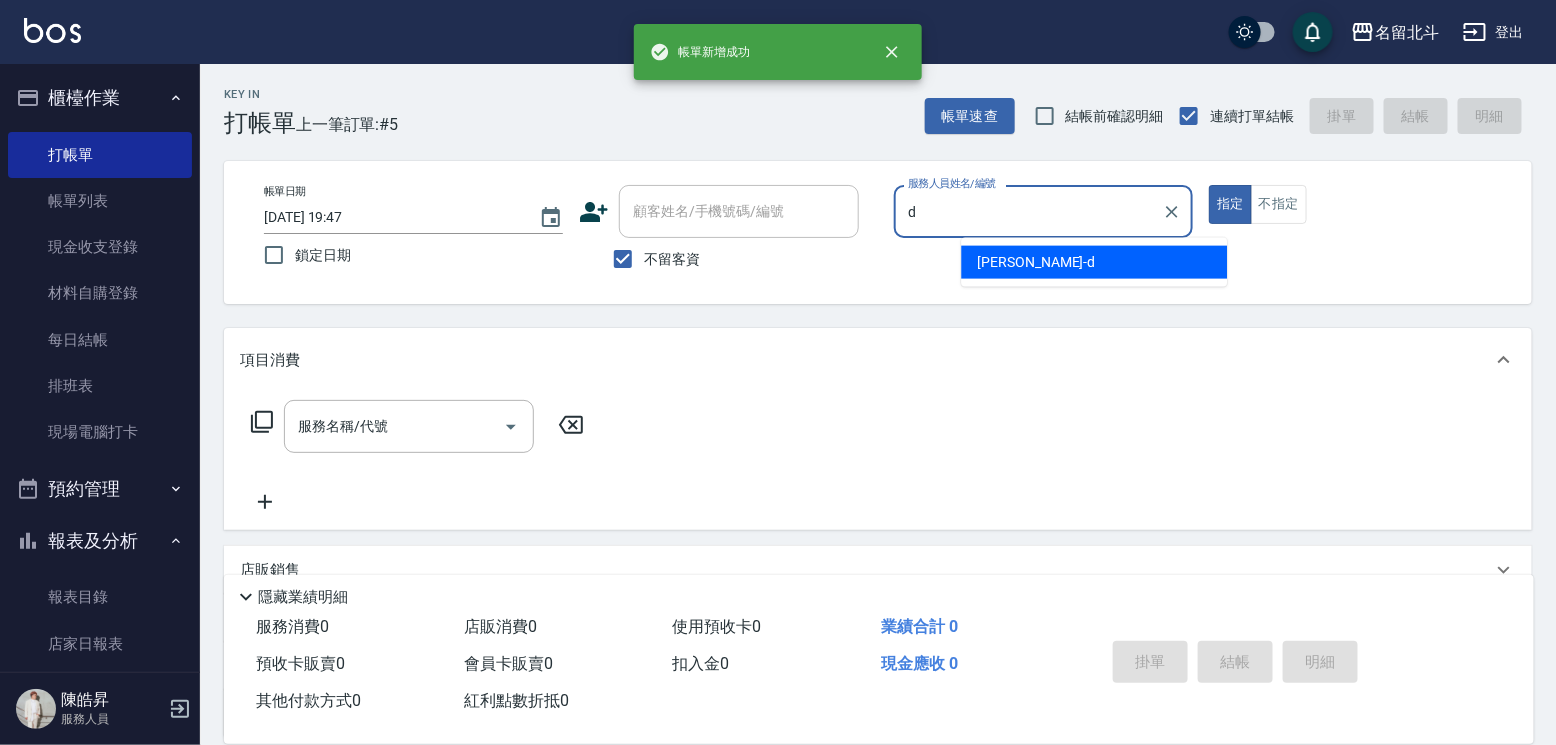 type on "[PERSON_NAME] -d" 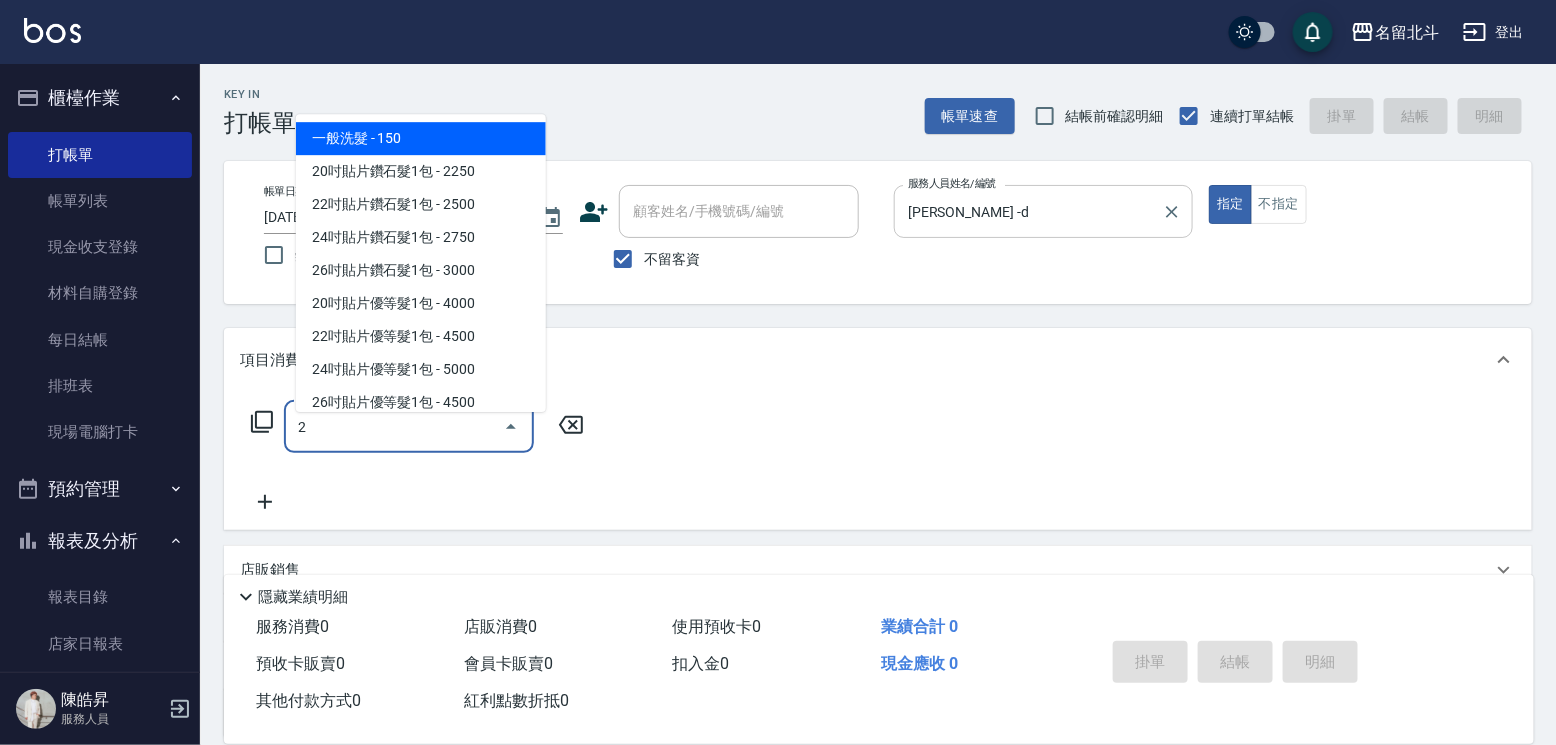 type on "一般洗髮(2)" 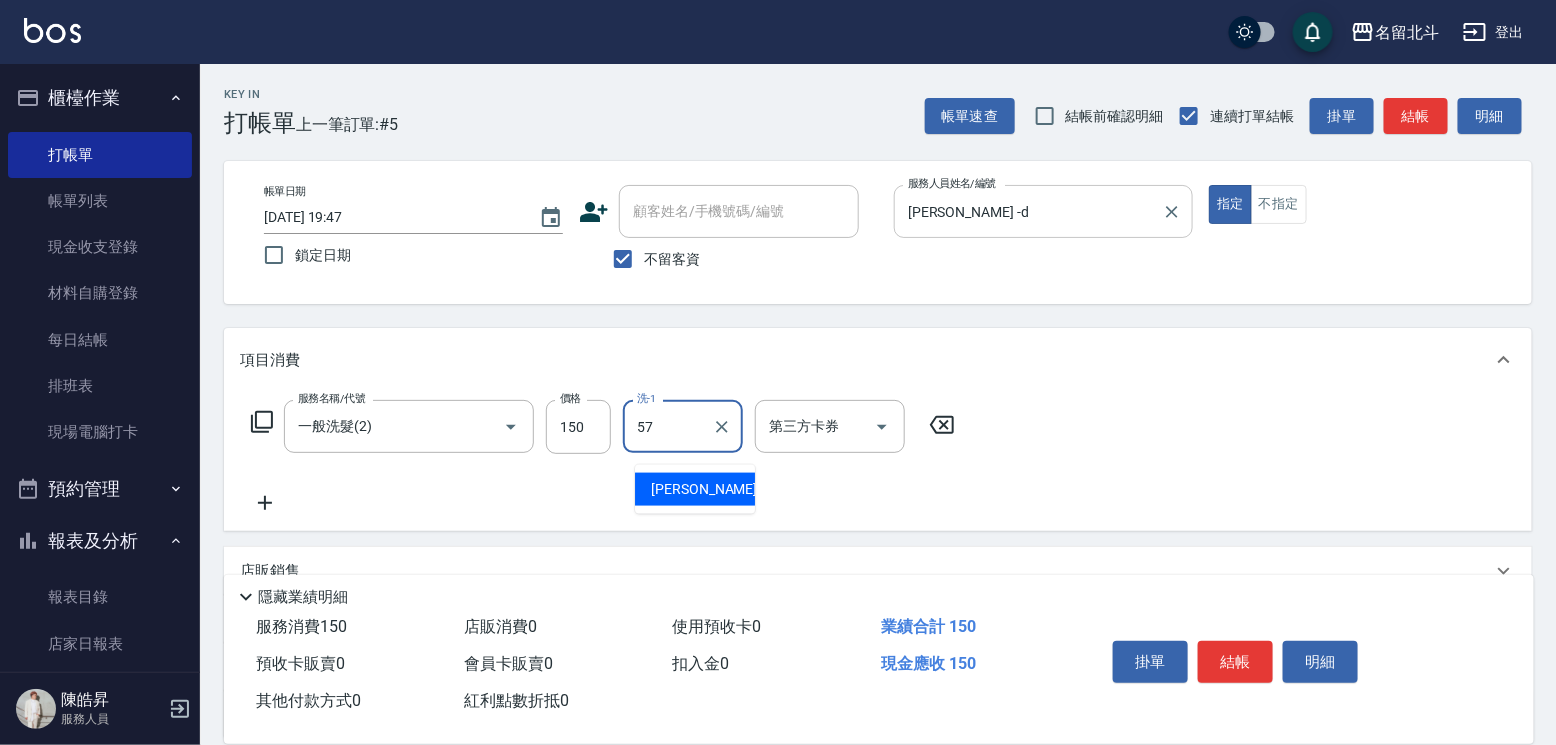 type on "[PERSON_NAME]-57" 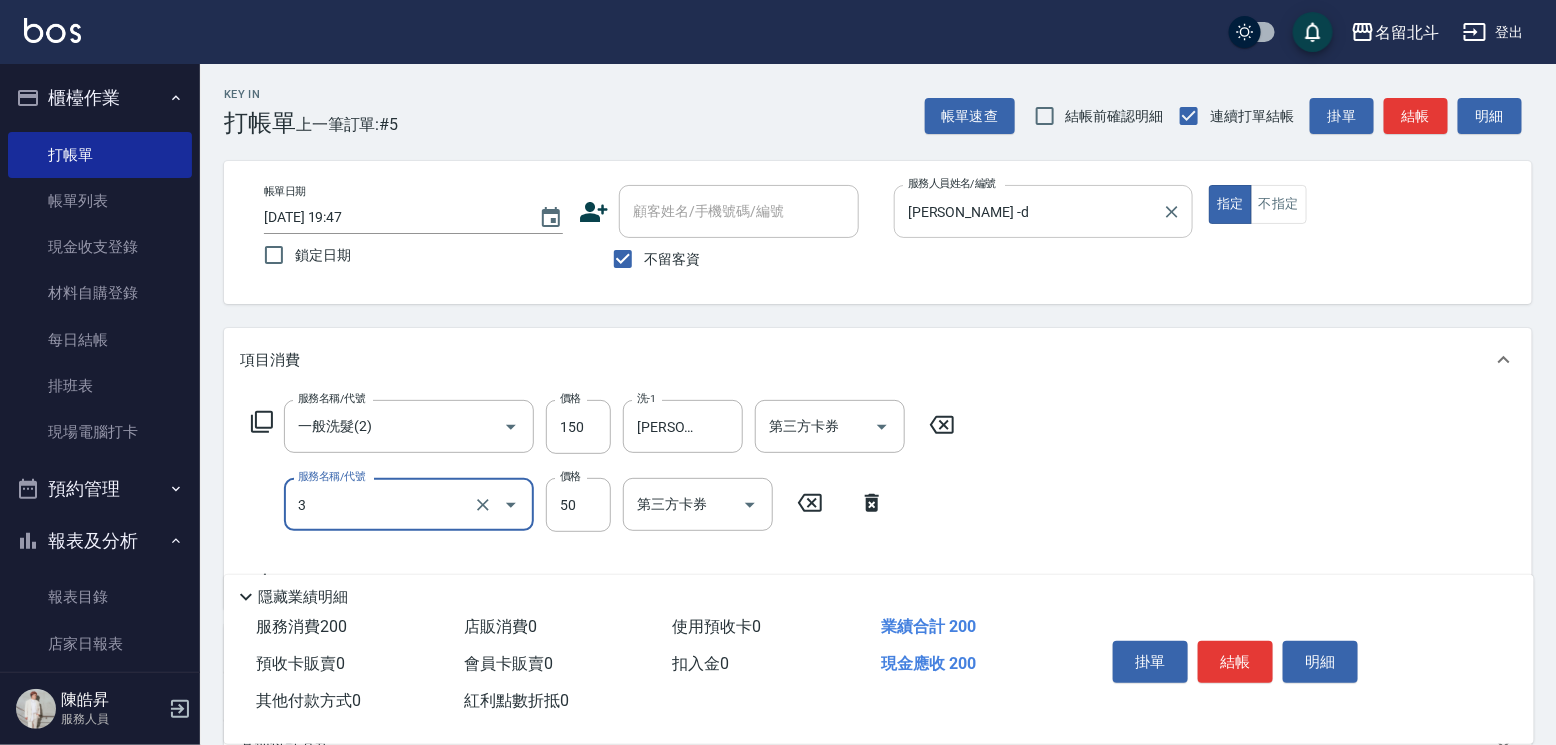 type on "精油(3)" 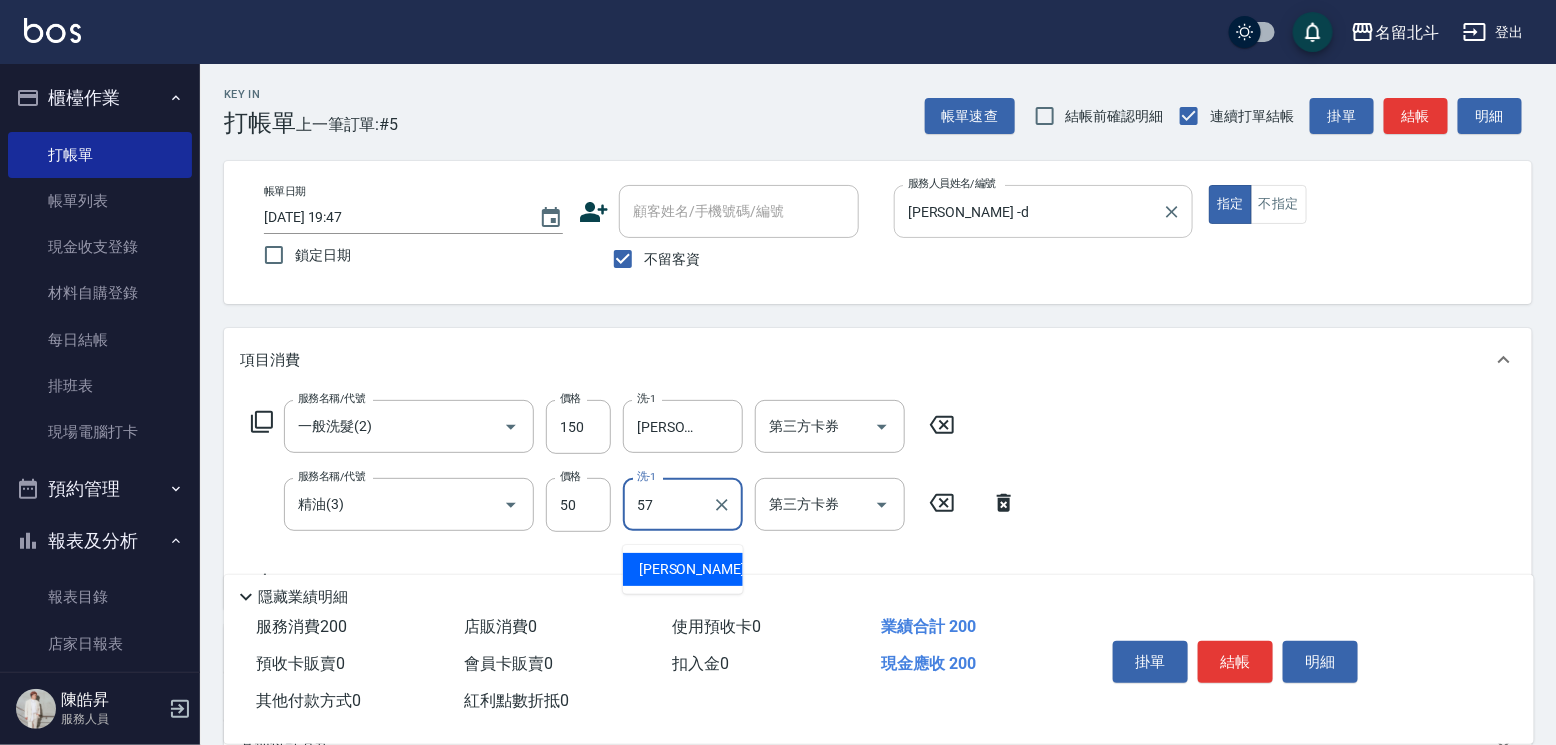 type on "[PERSON_NAME]-57" 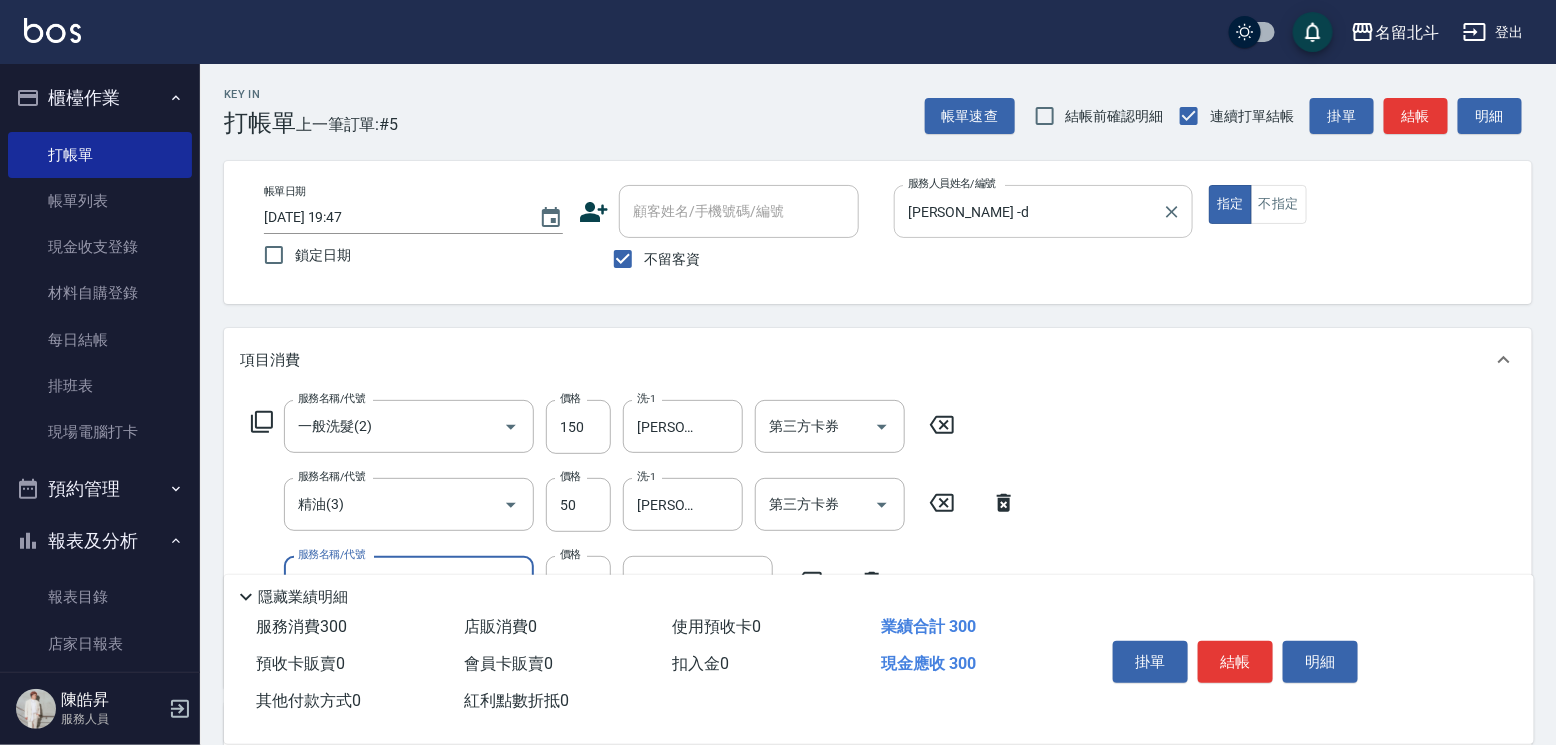 type on "剪髮(1)" 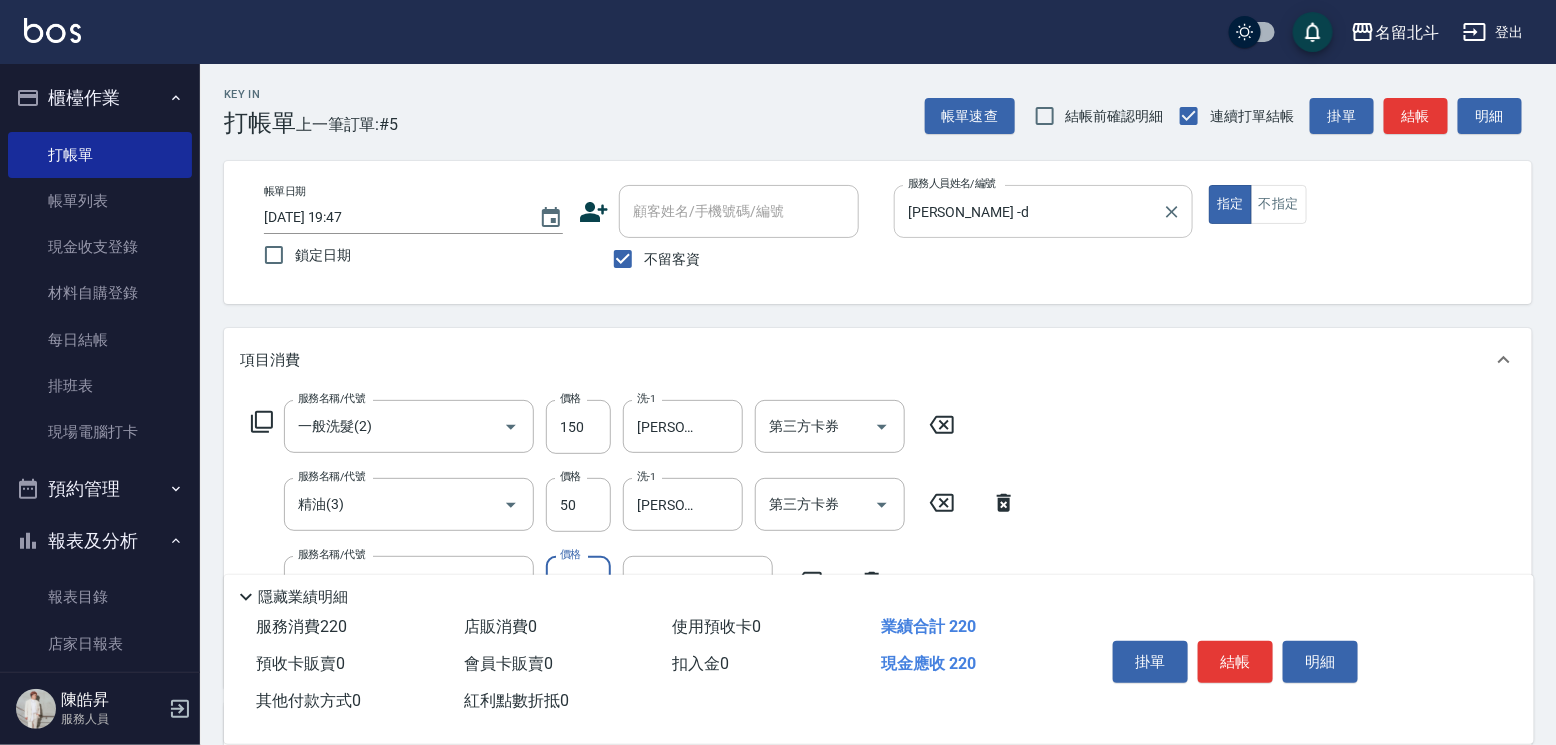 type on "200" 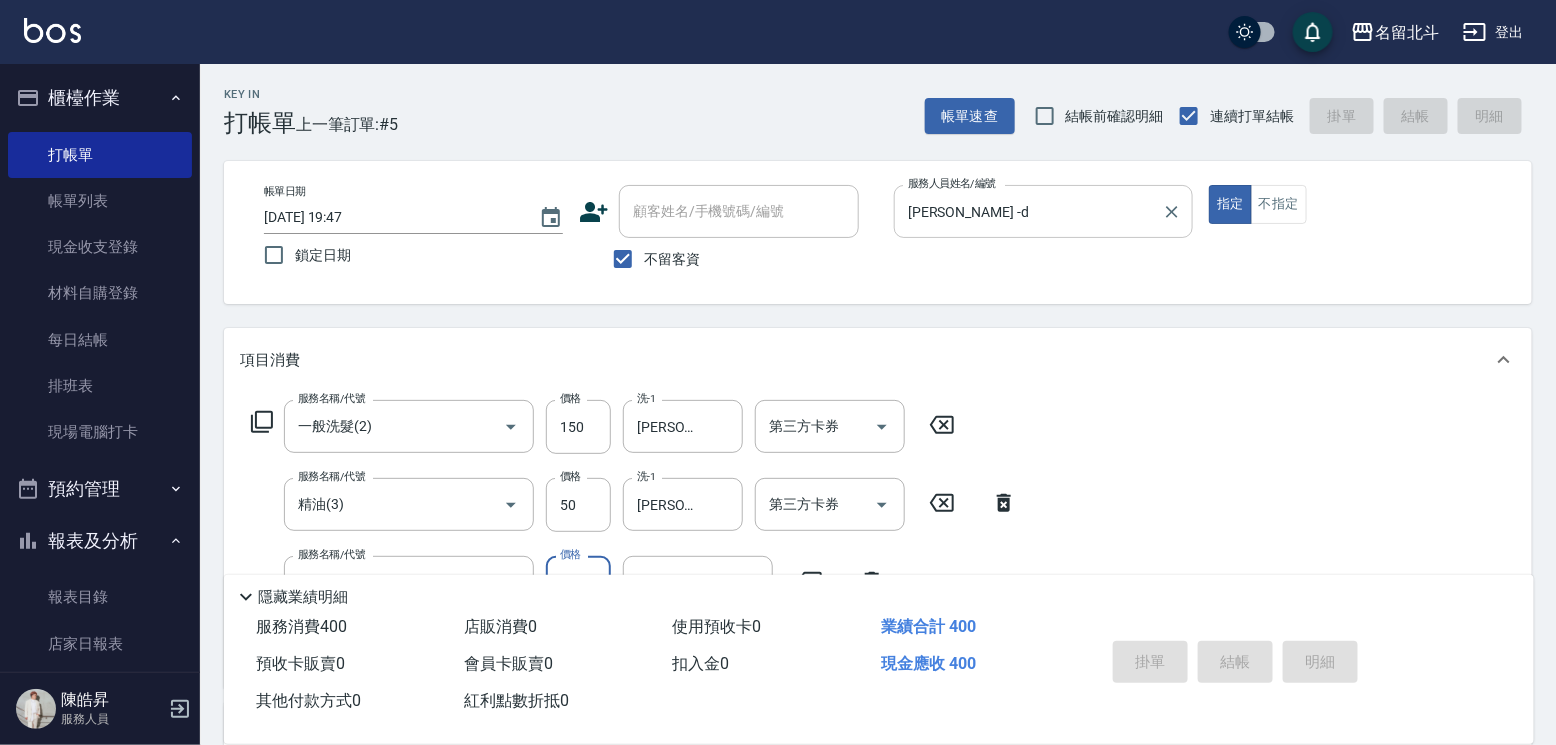 type 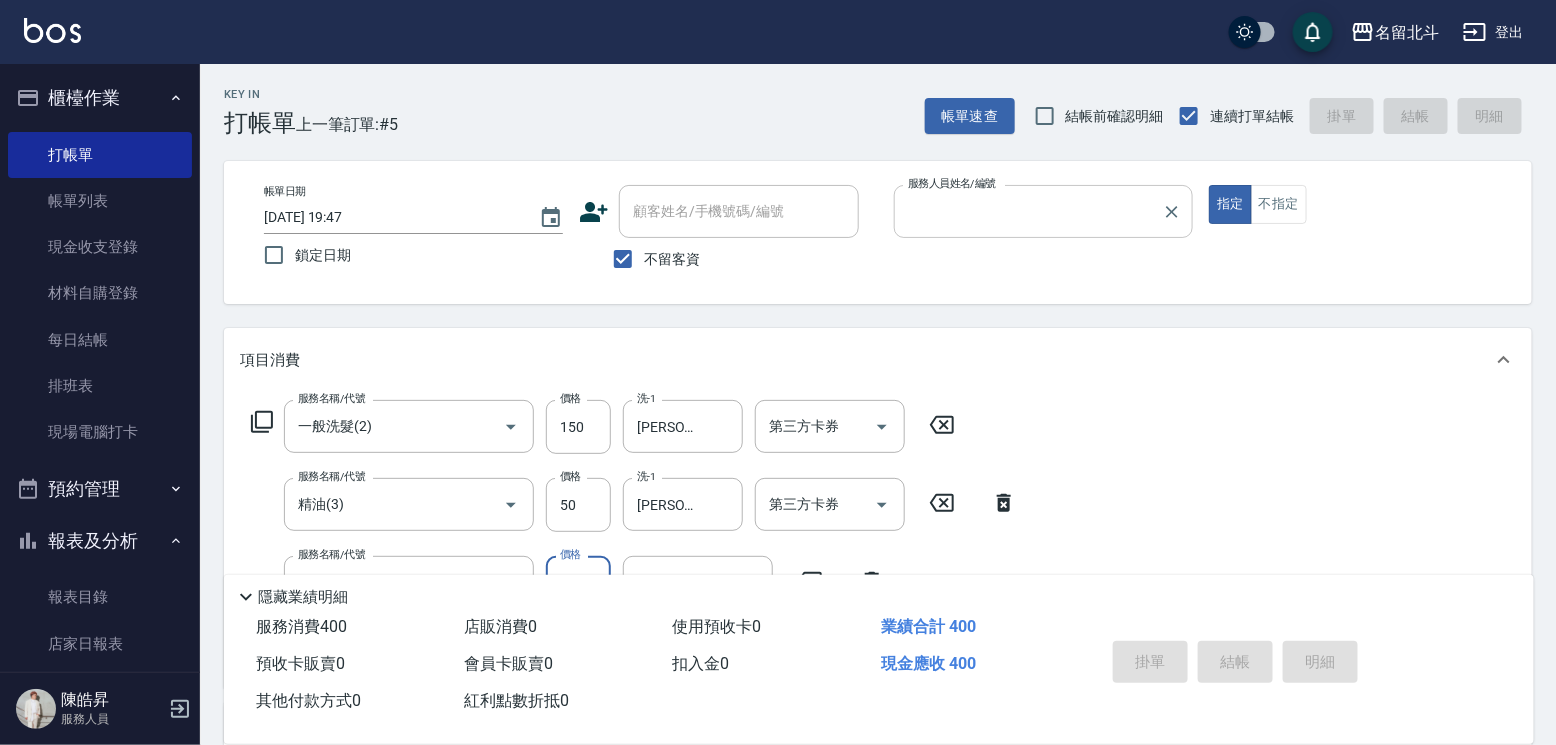 type 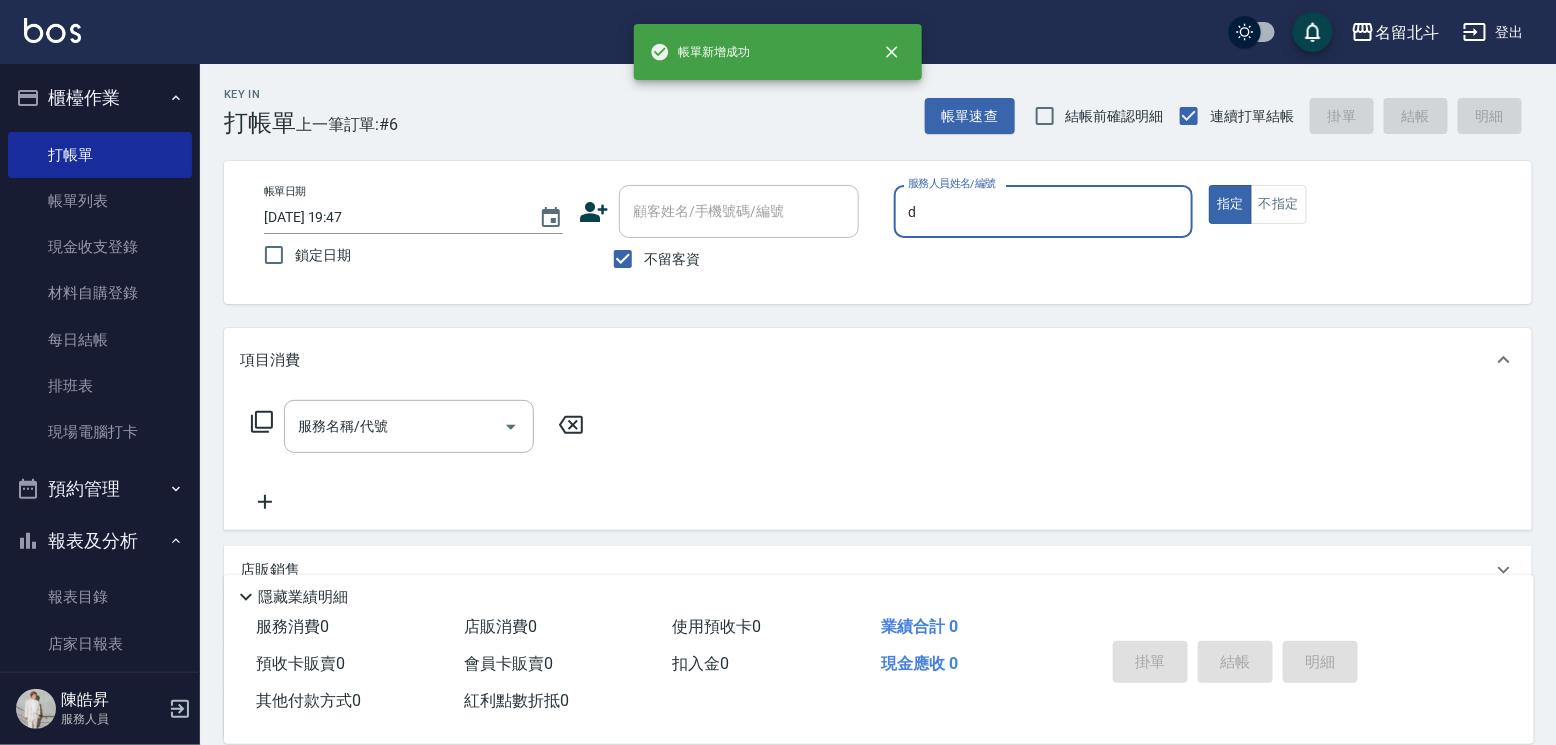type on "[PERSON_NAME] -d" 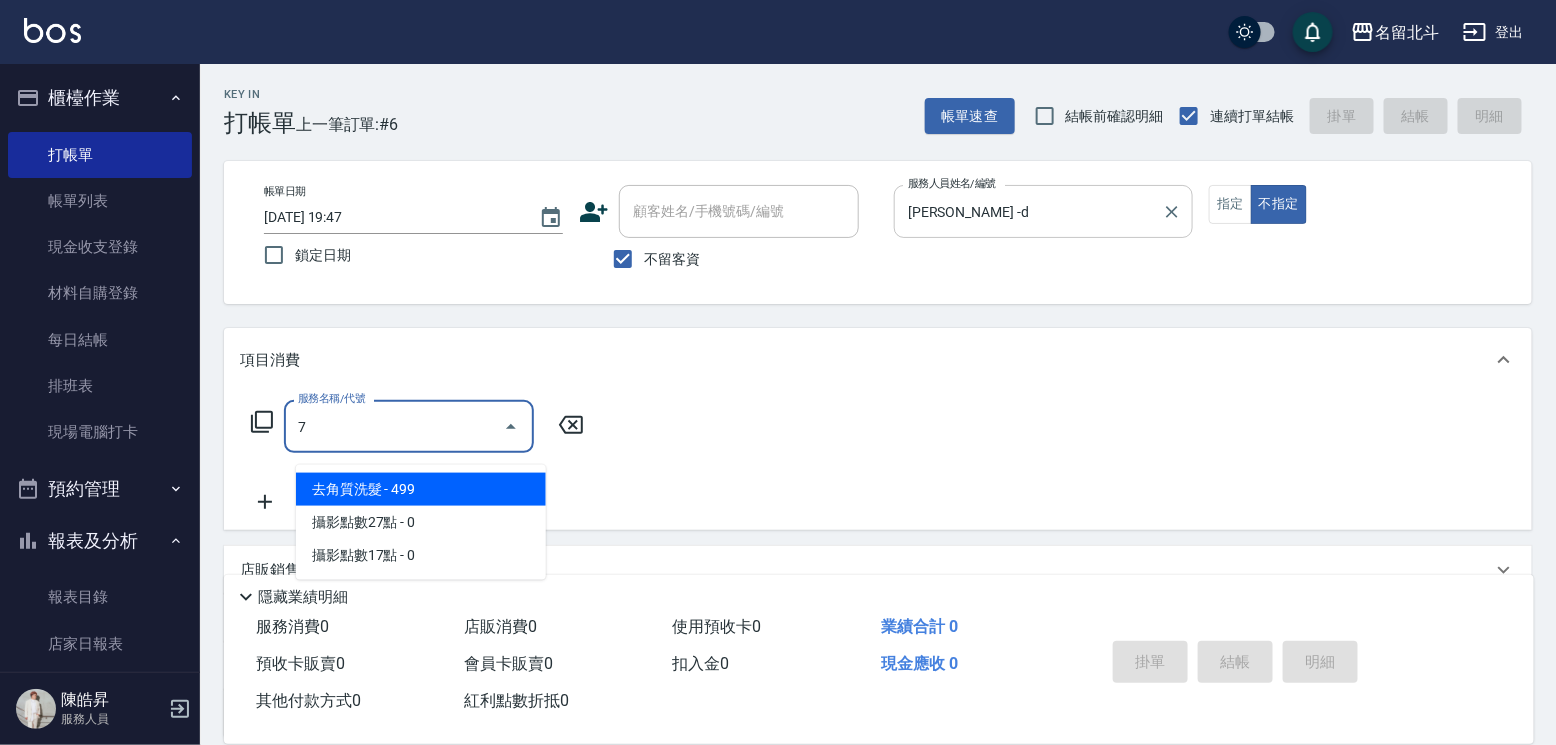 type on "去角質洗髮(7)" 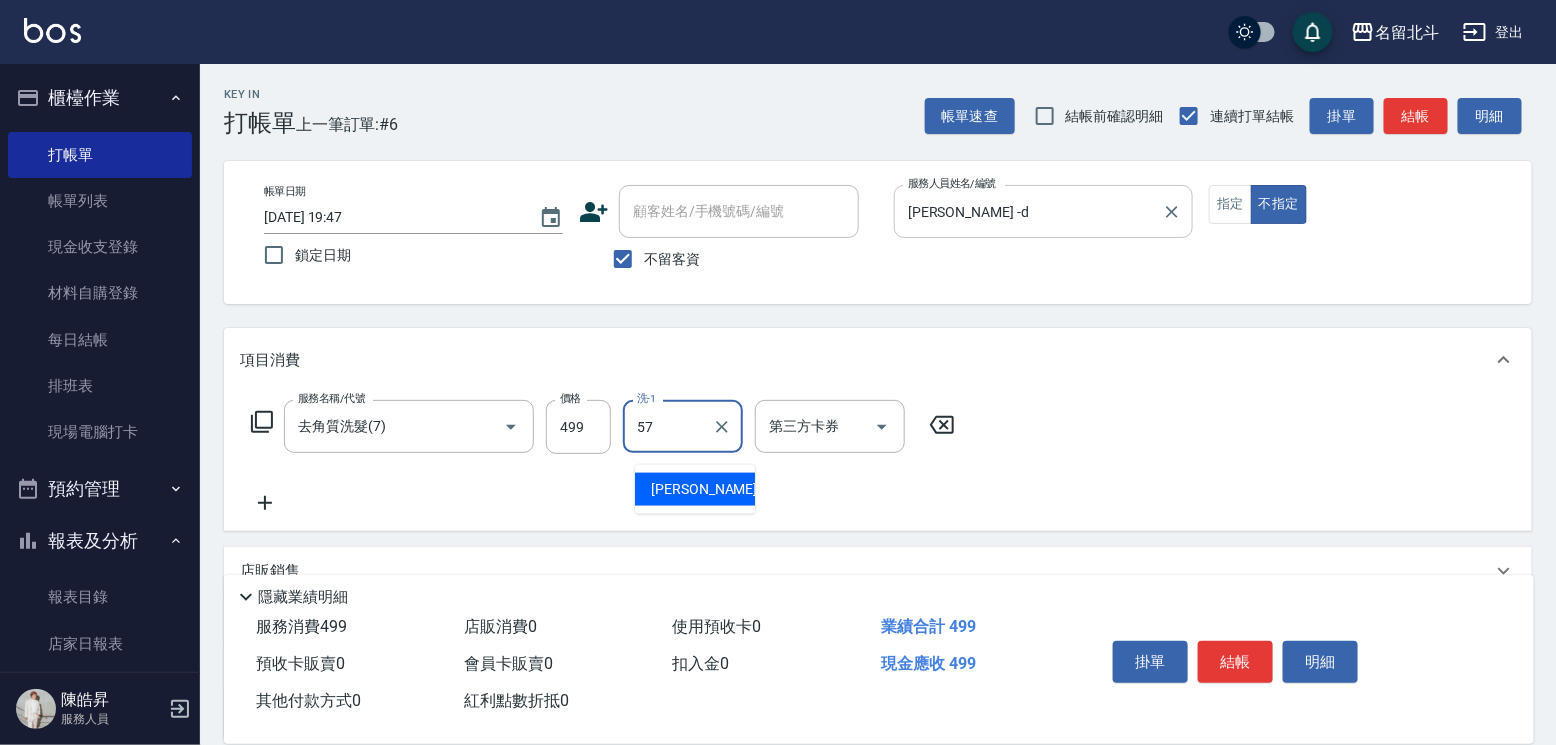 type on "[PERSON_NAME]-57" 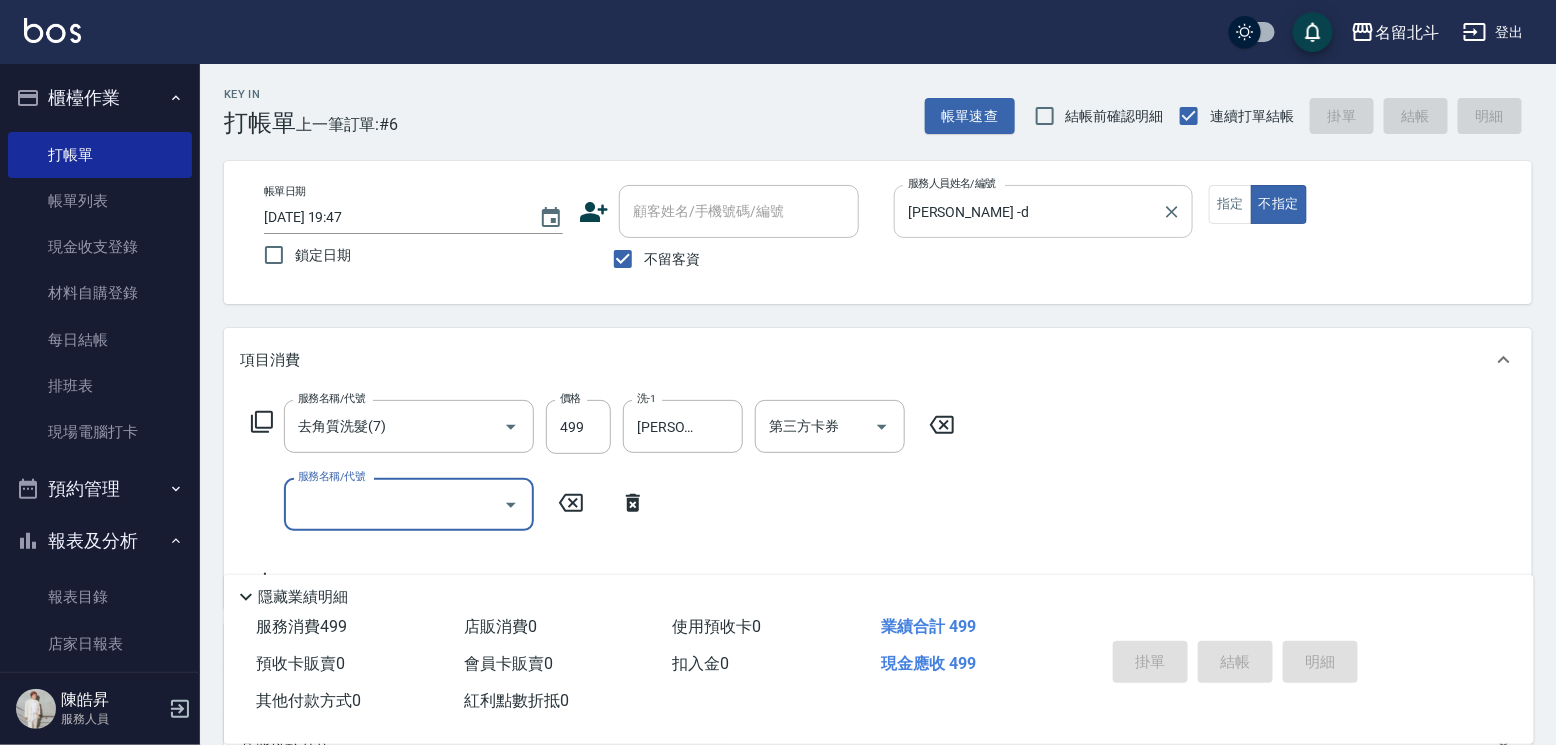 type on "[DATE] 19:48" 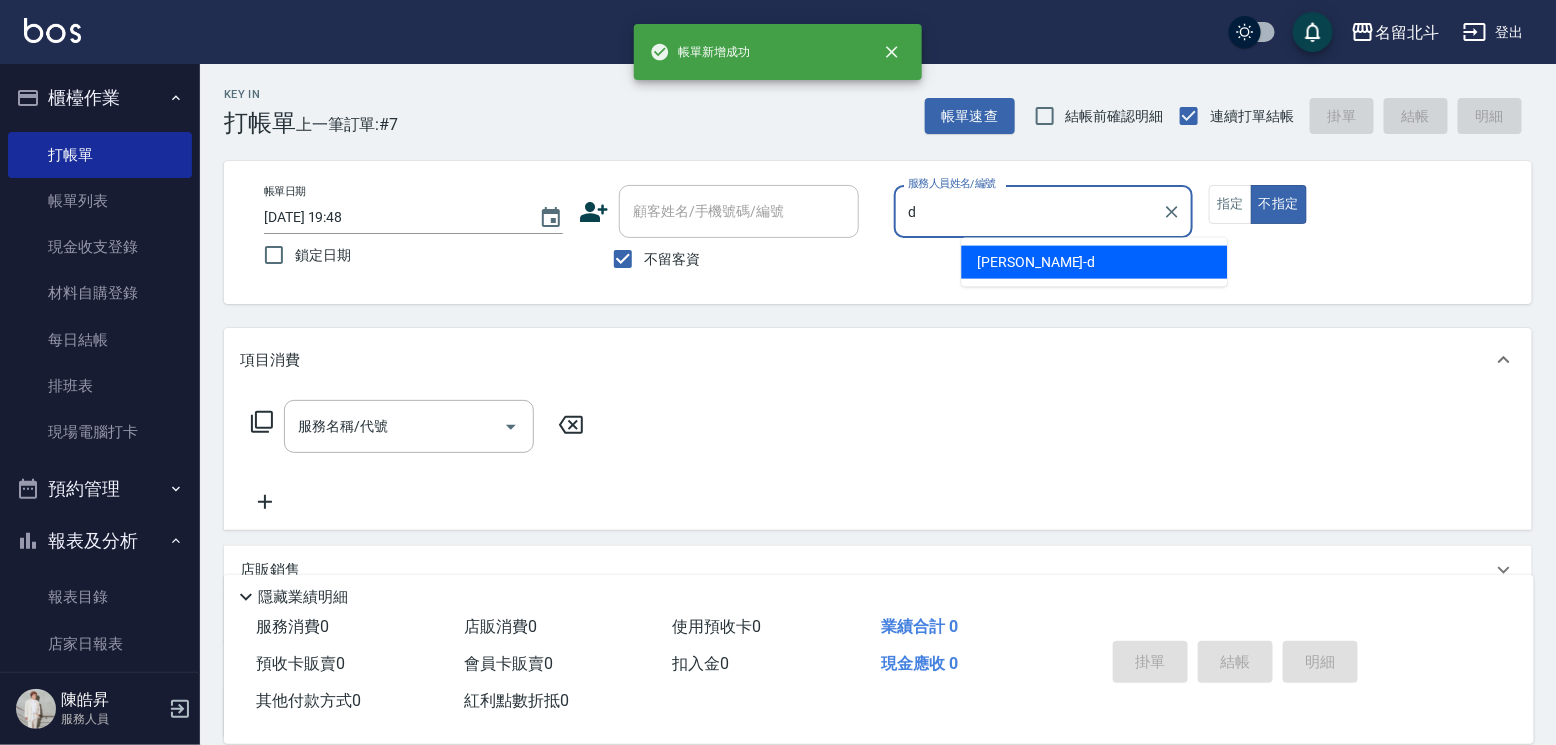 type on "[PERSON_NAME] -d" 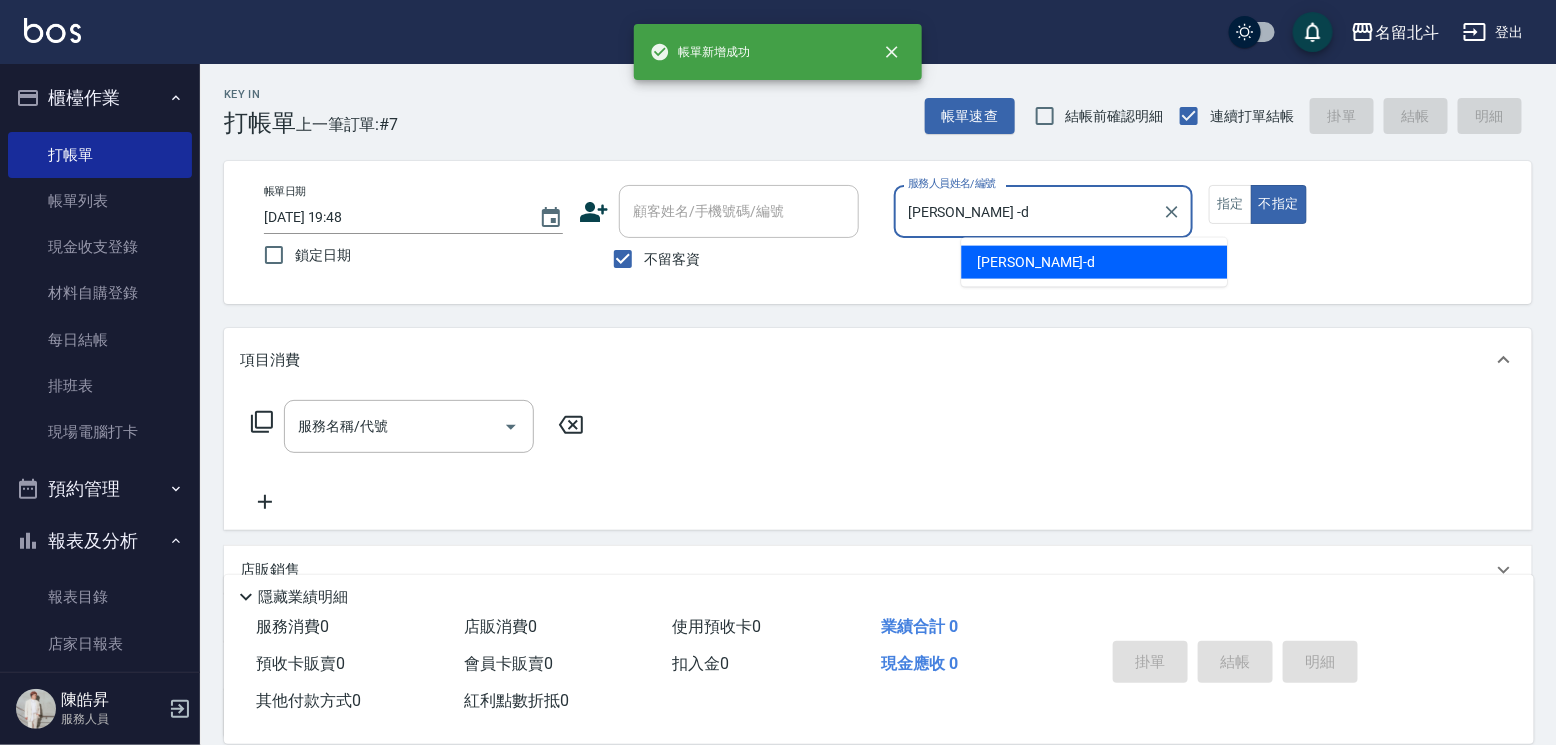 type on "false" 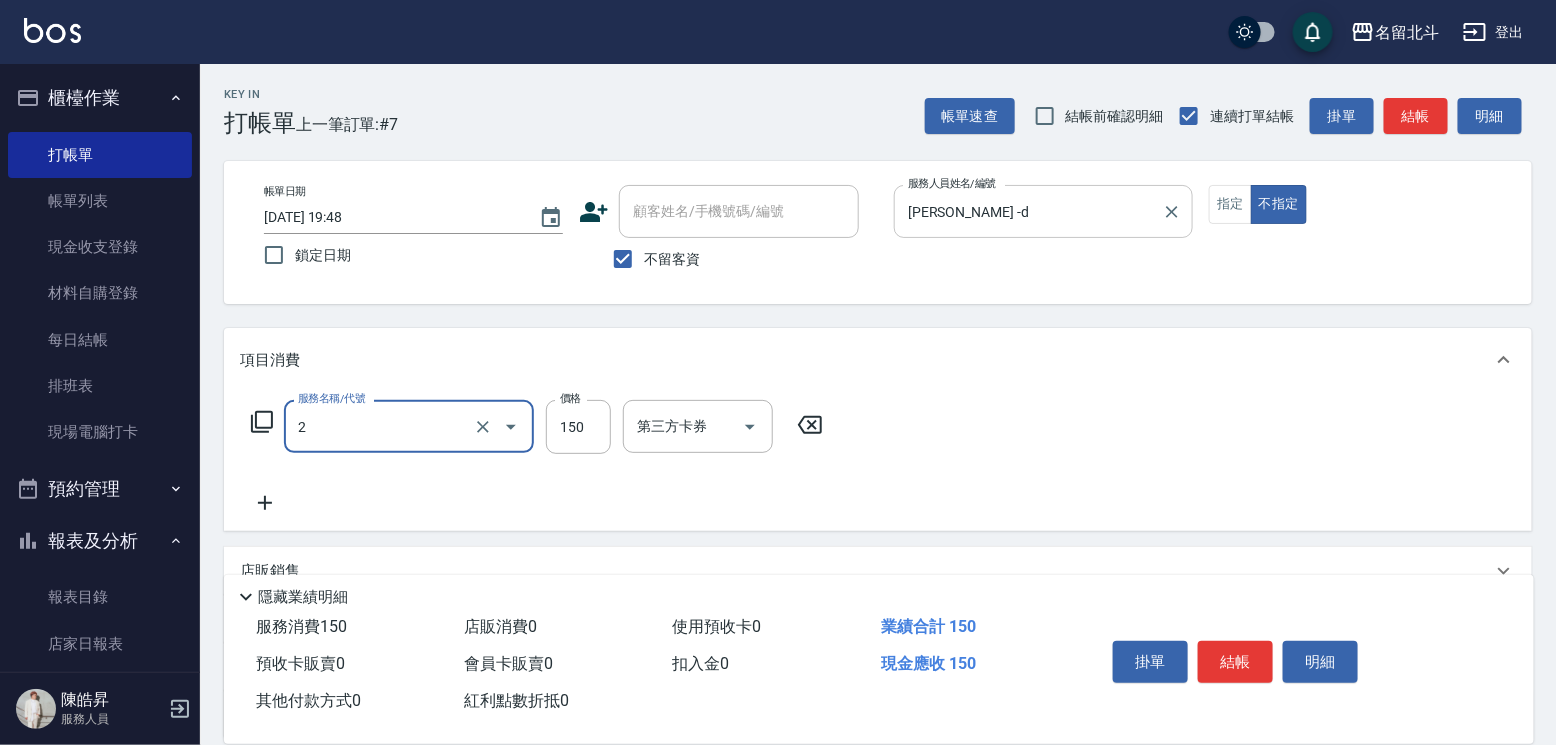 type on "一般洗髮(2)" 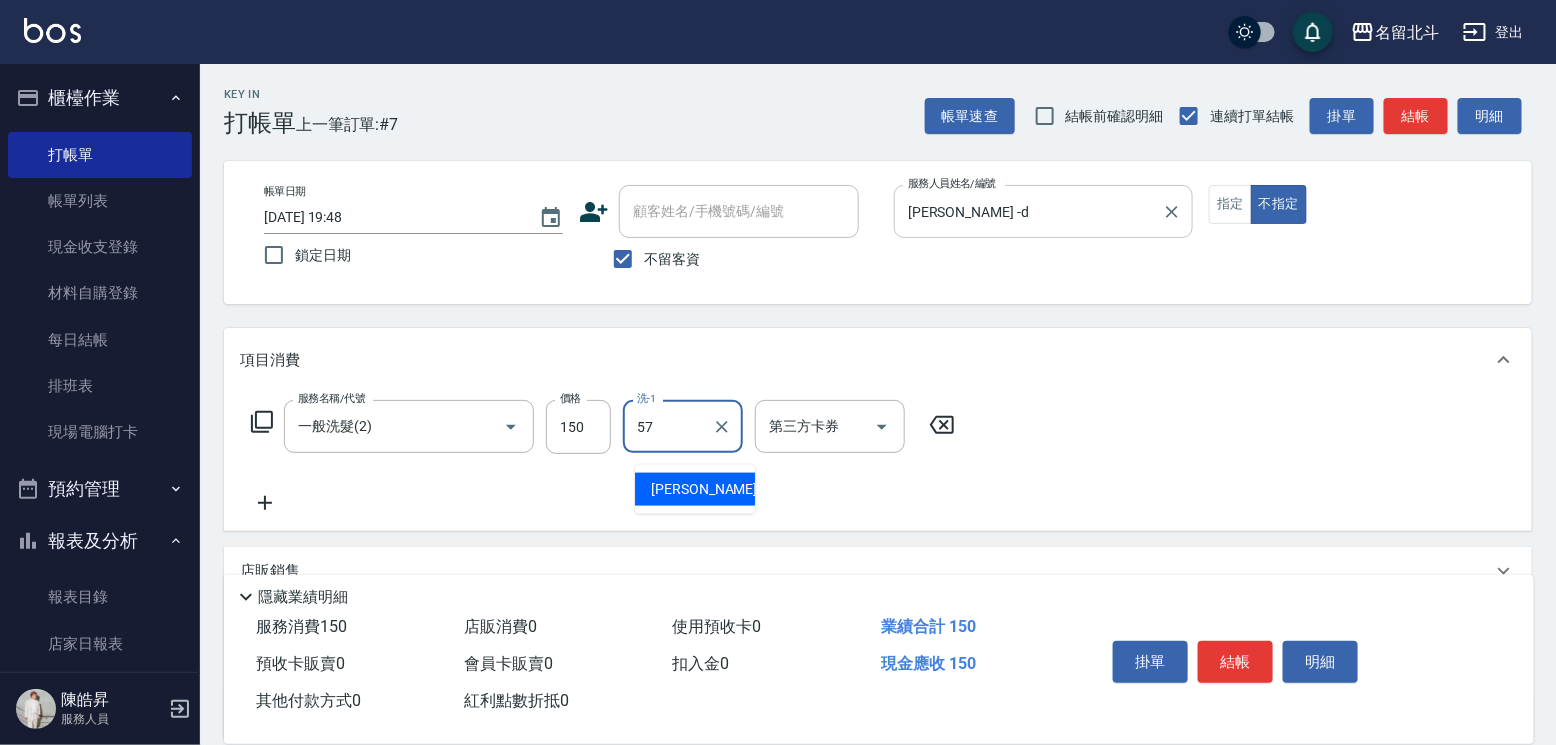 type on "[PERSON_NAME]-57" 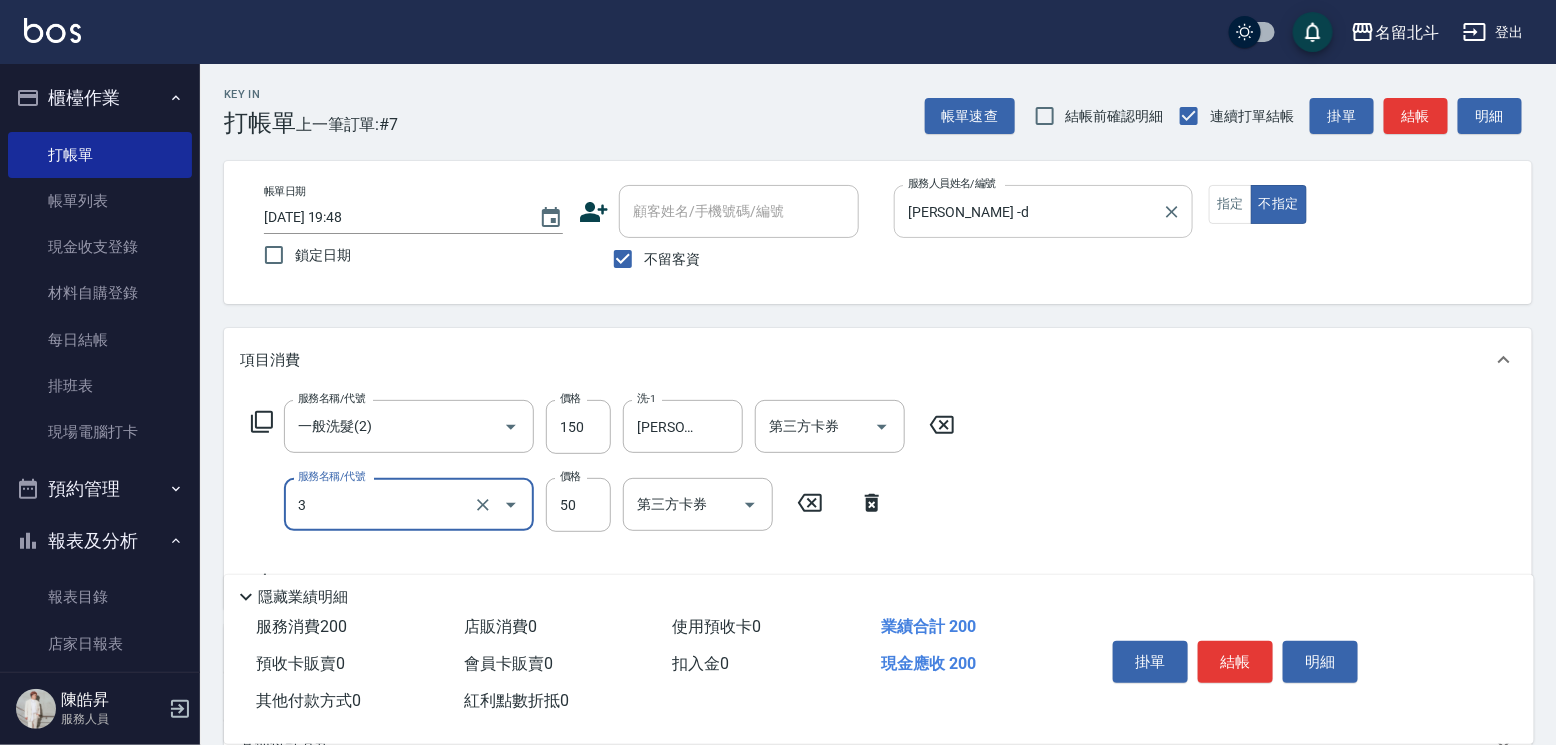 type on "精油(3)" 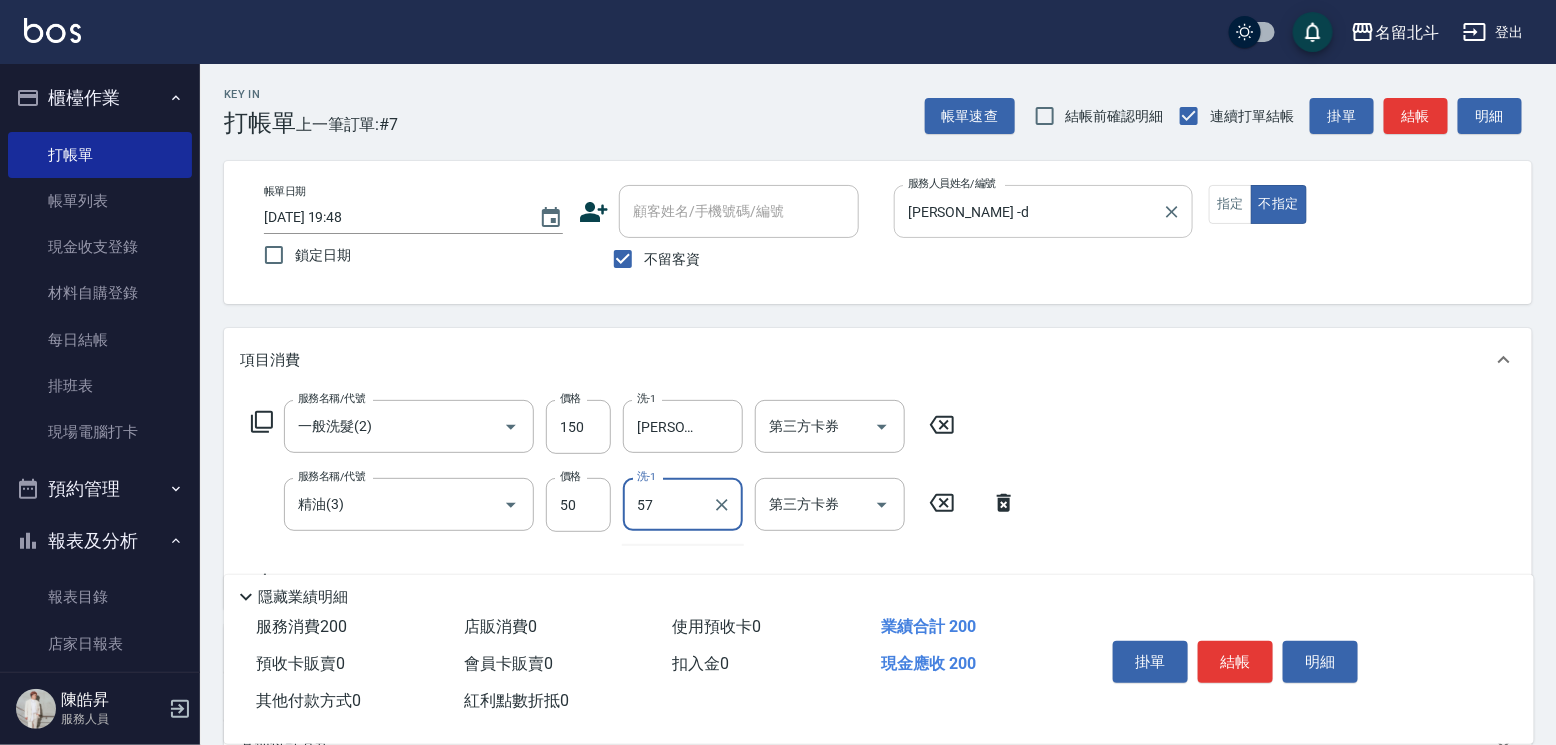 type on "[PERSON_NAME]-57" 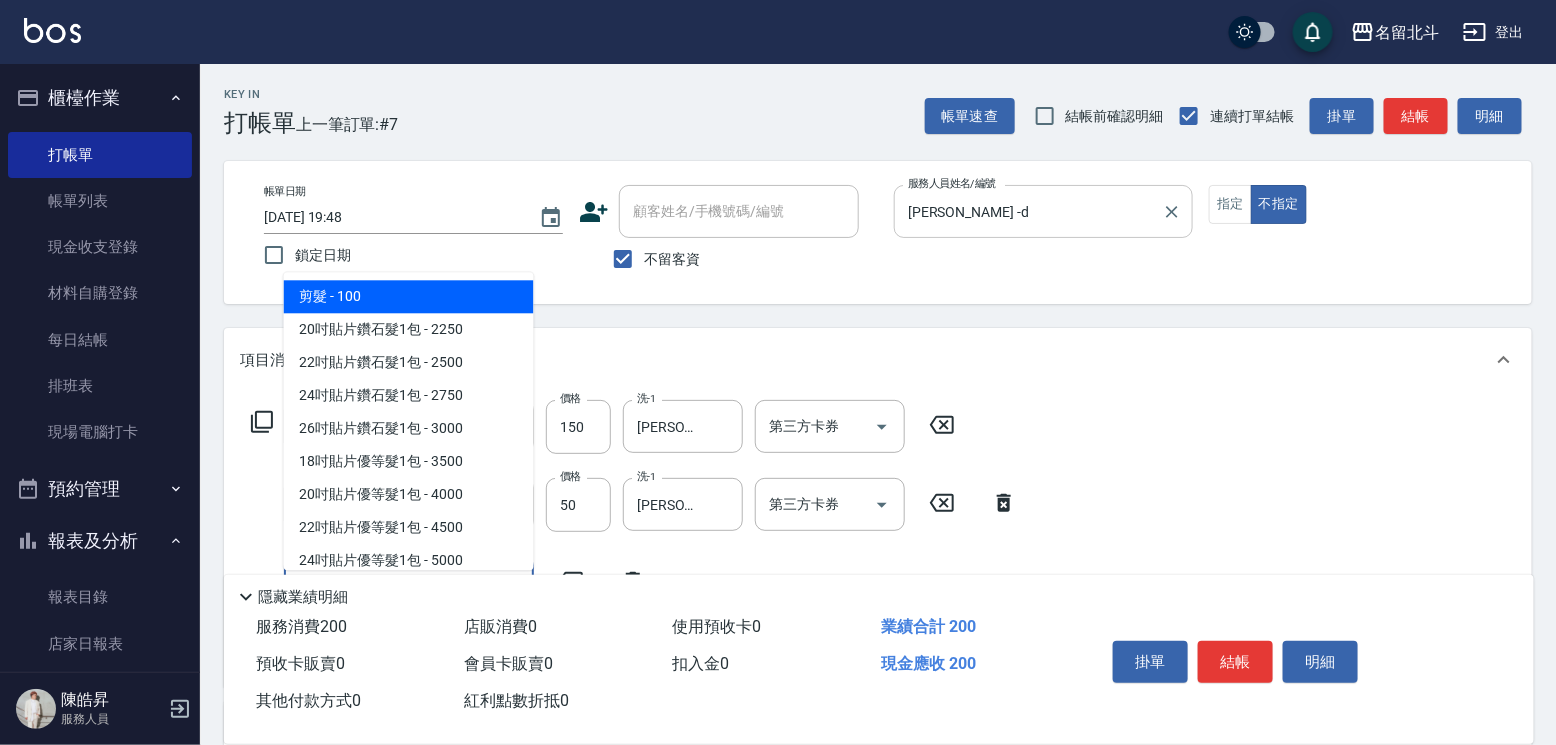type on "剪髮(1)" 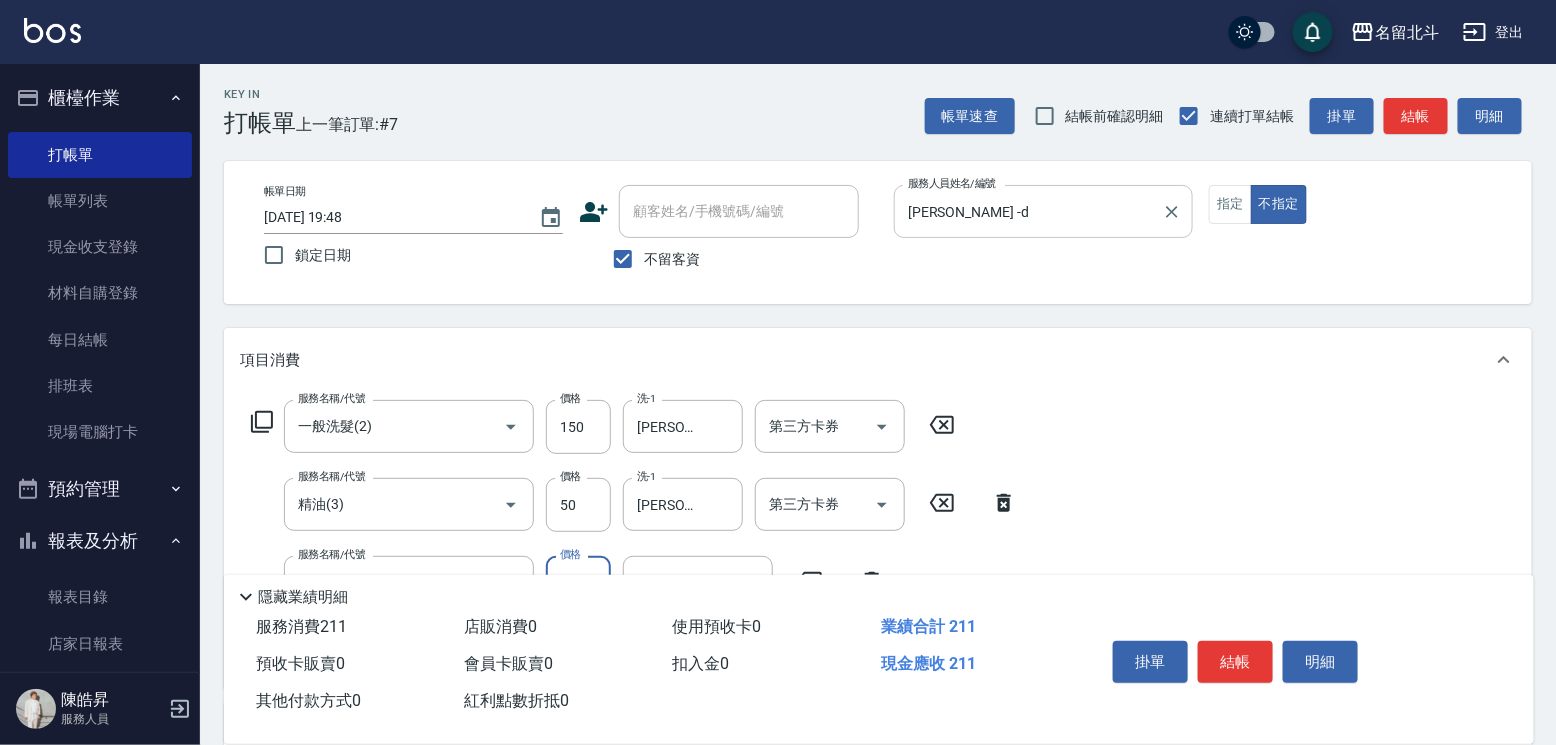 type on "118" 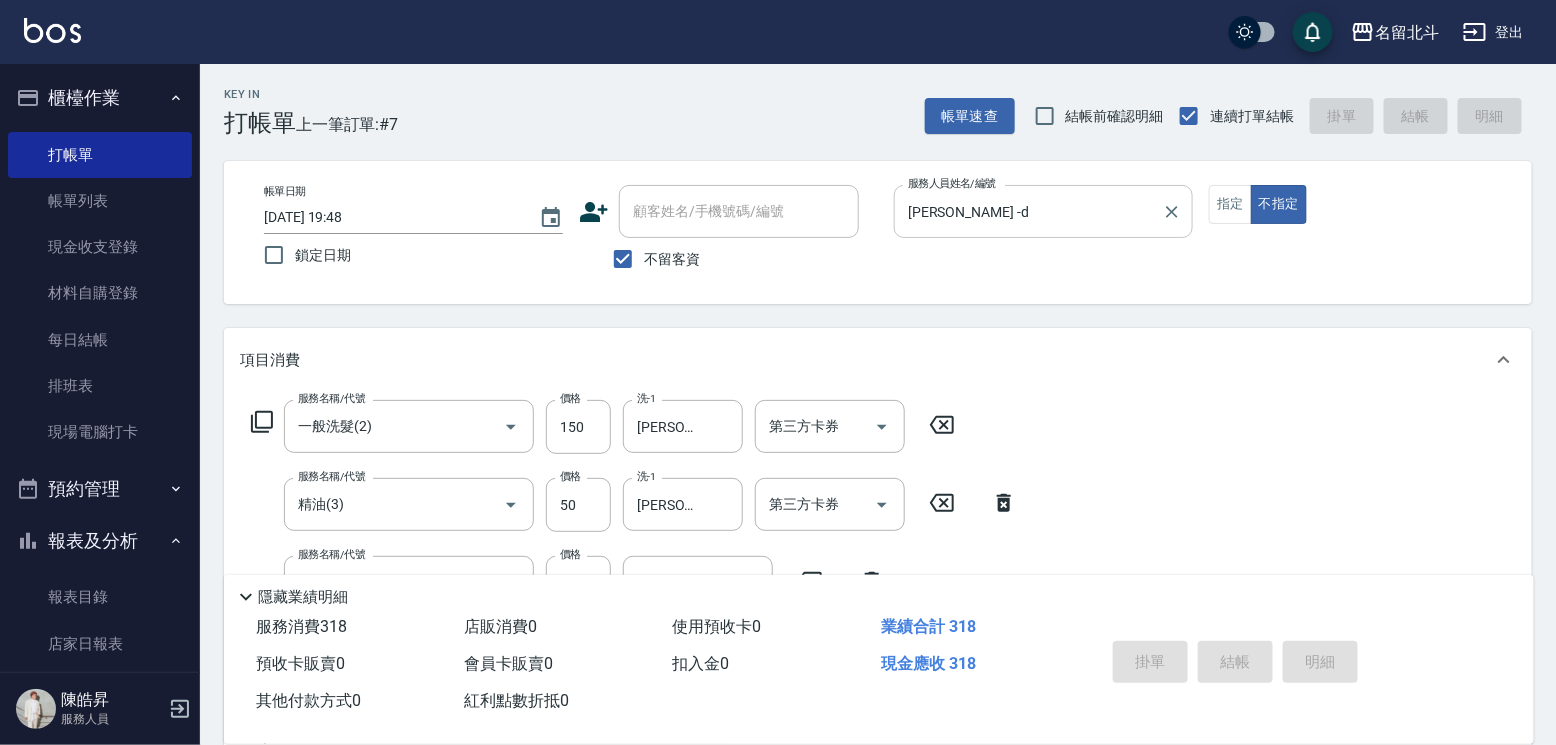 type 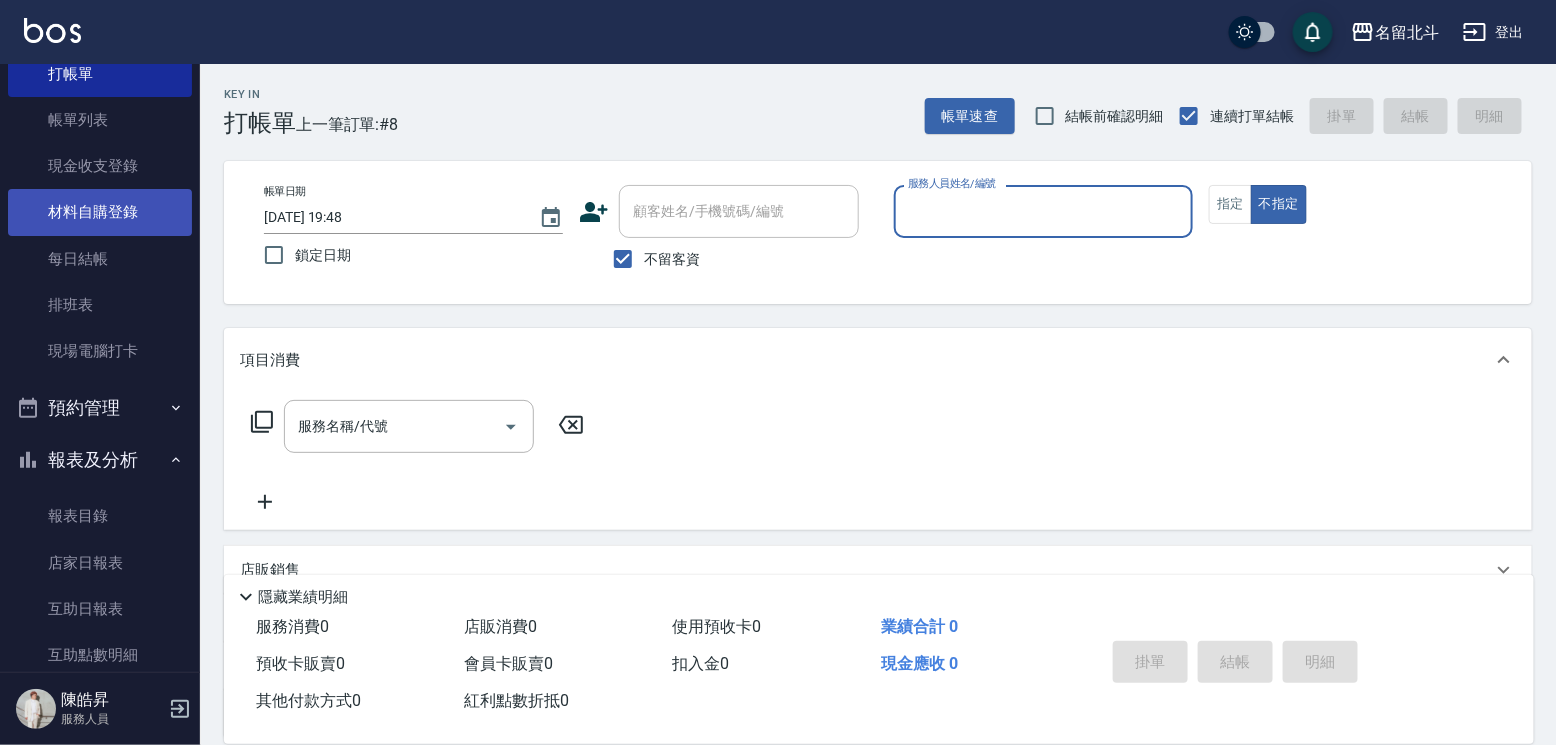 scroll, scrollTop: 200, scrollLeft: 0, axis: vertical 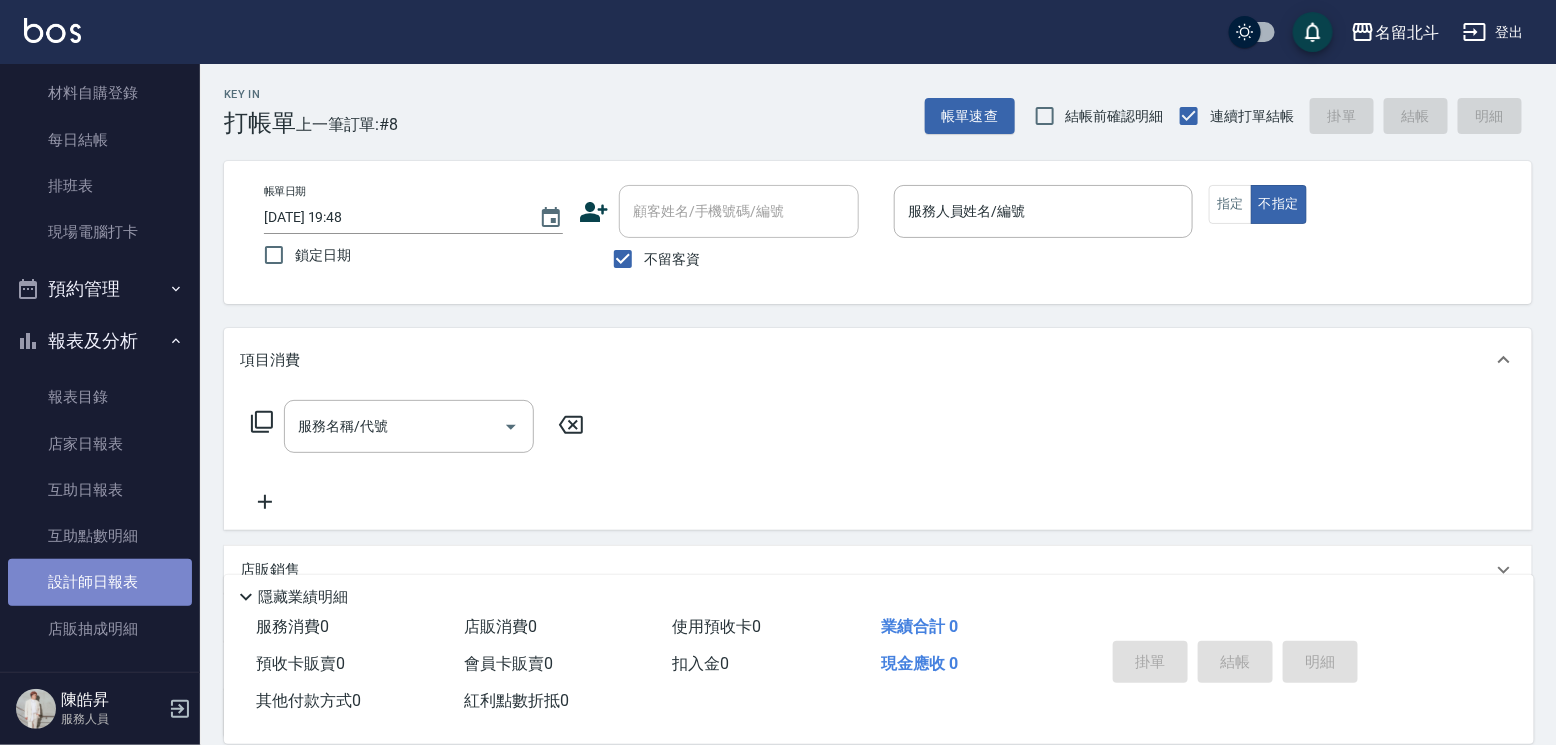click on "設計師日報表" at bounding box center (100, 582) 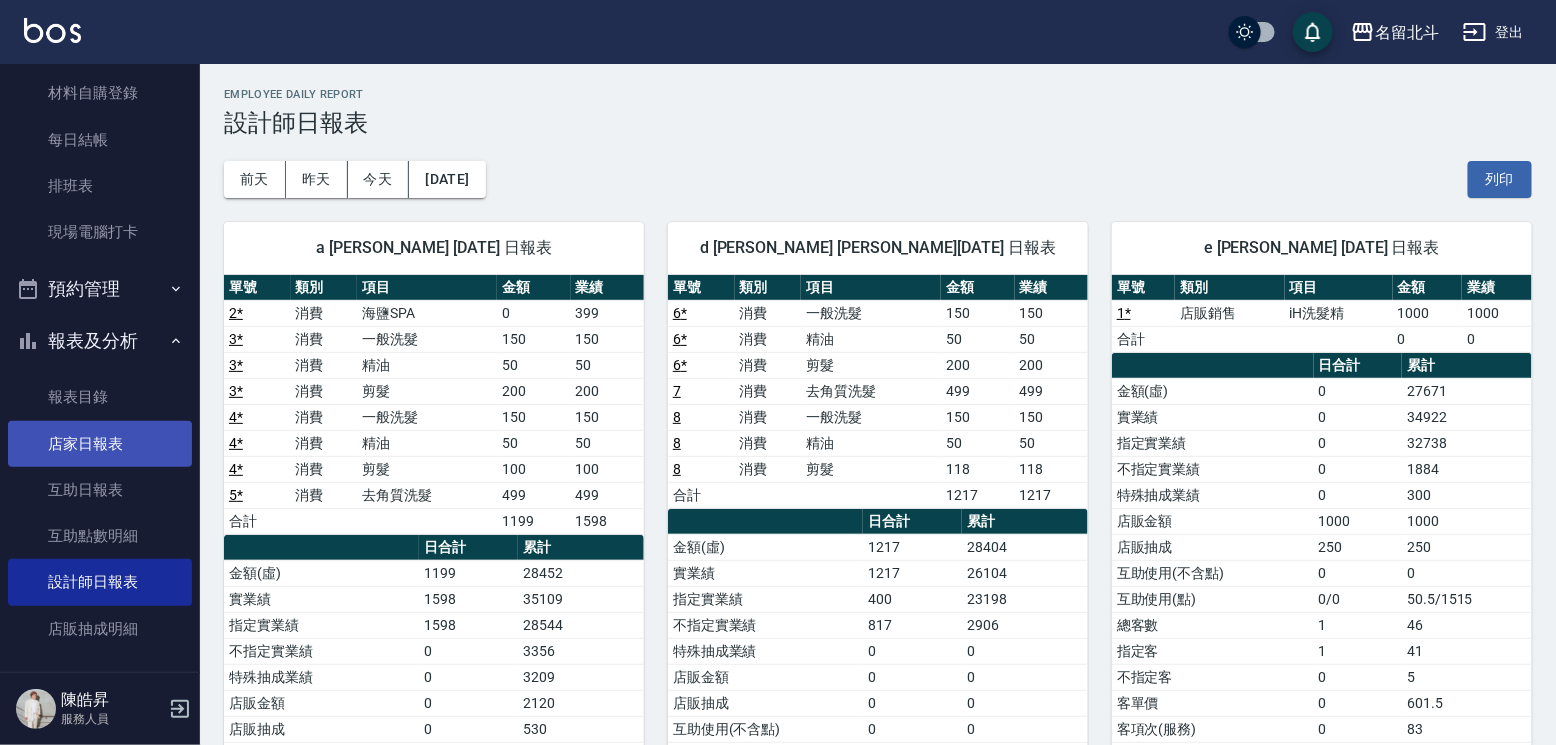 click on "店家日報表" at bounding box center [100, 444] 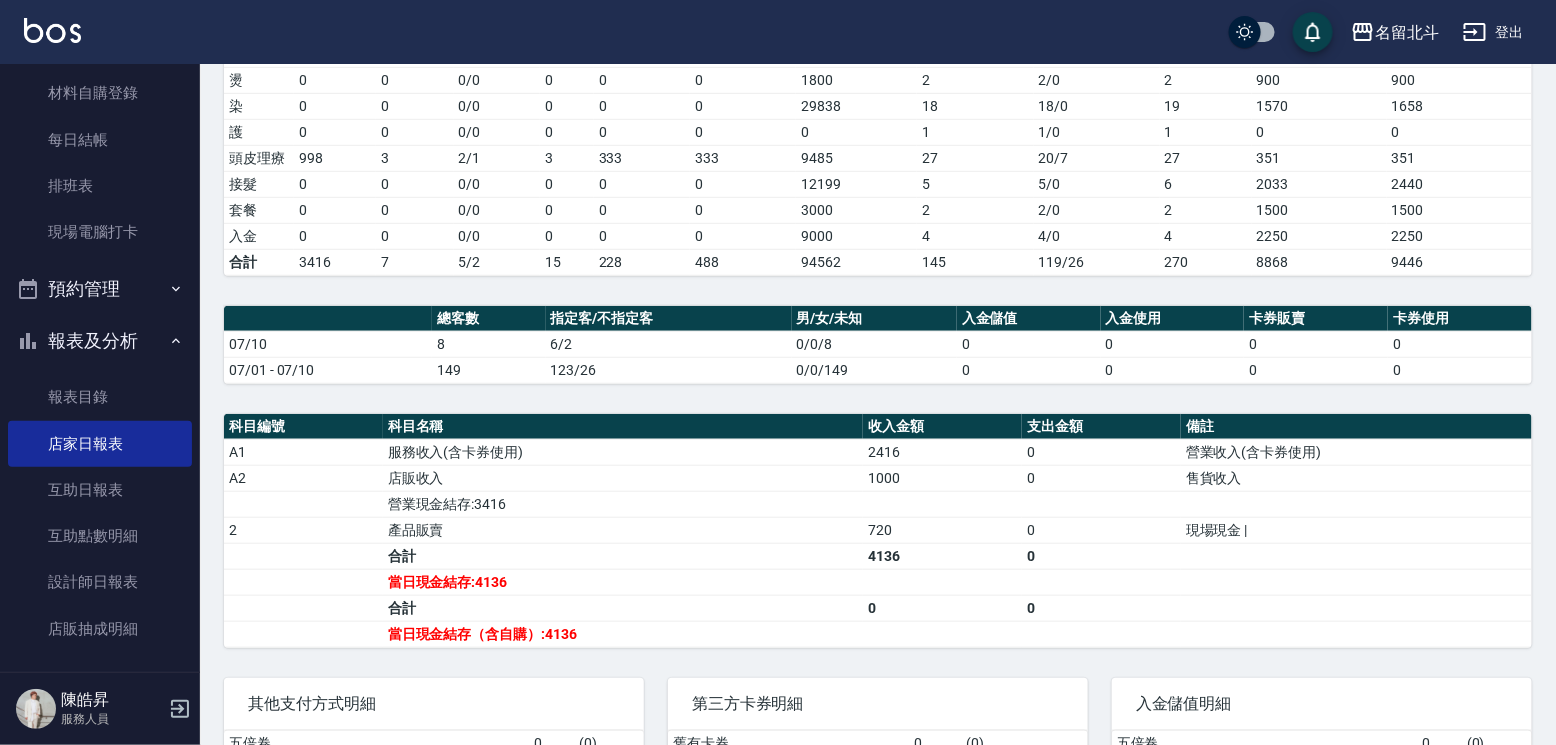 scroll, scrollTop: 400, scrollLeft: 0, axis: vertical 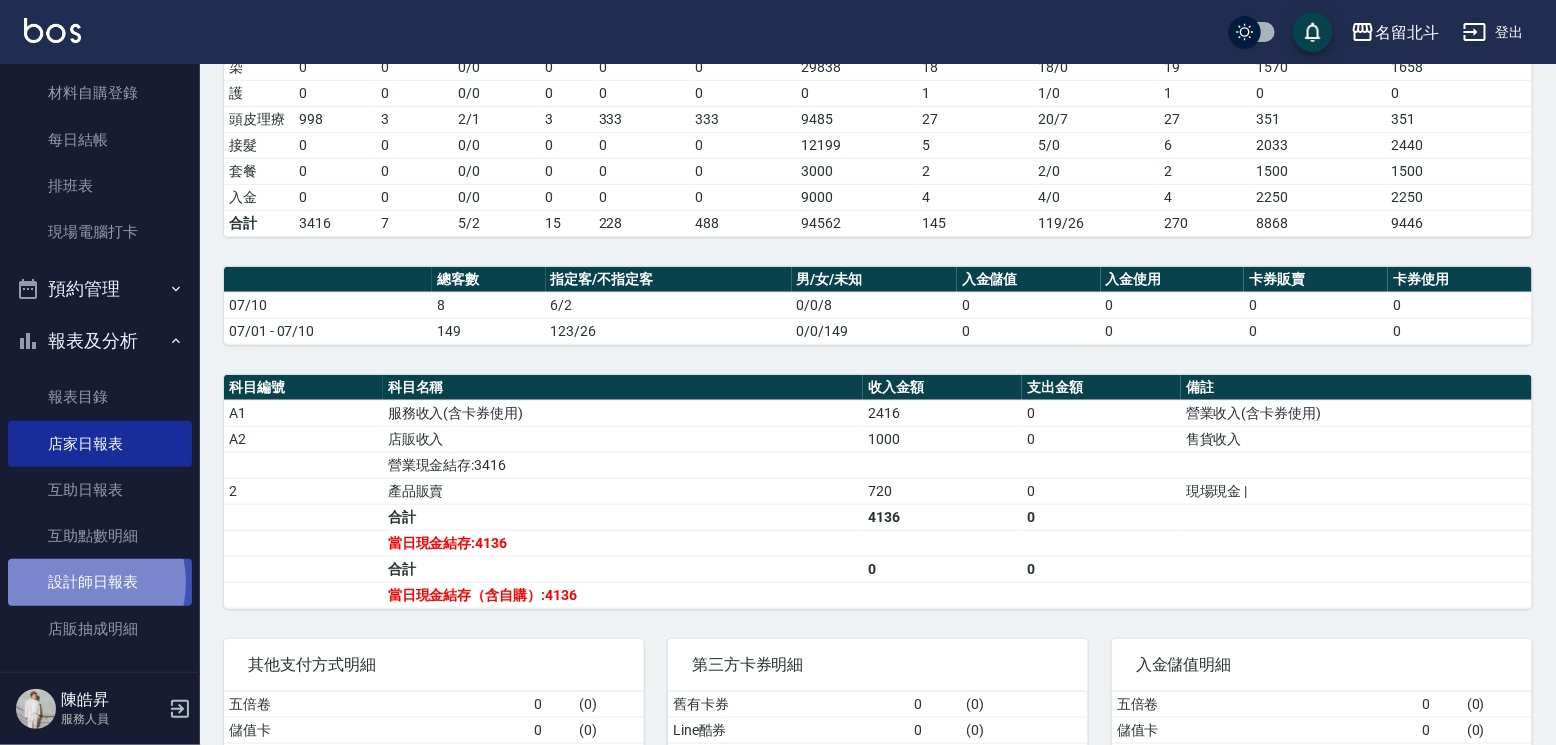 click on "設計師日報表" at bounding box center [100, 582] 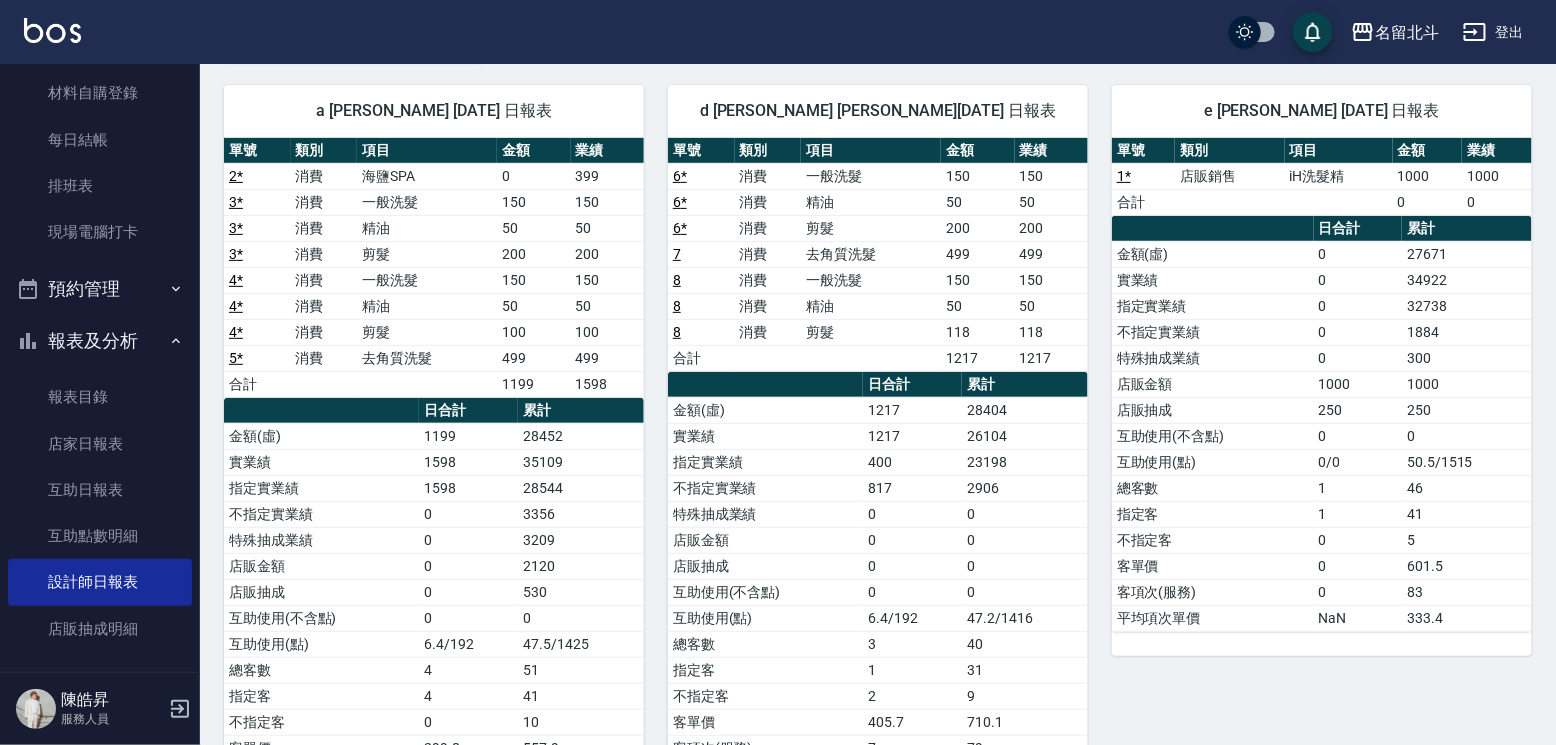 scroll, scrollTop: 152, scrollLeft: 0, axis: vertical 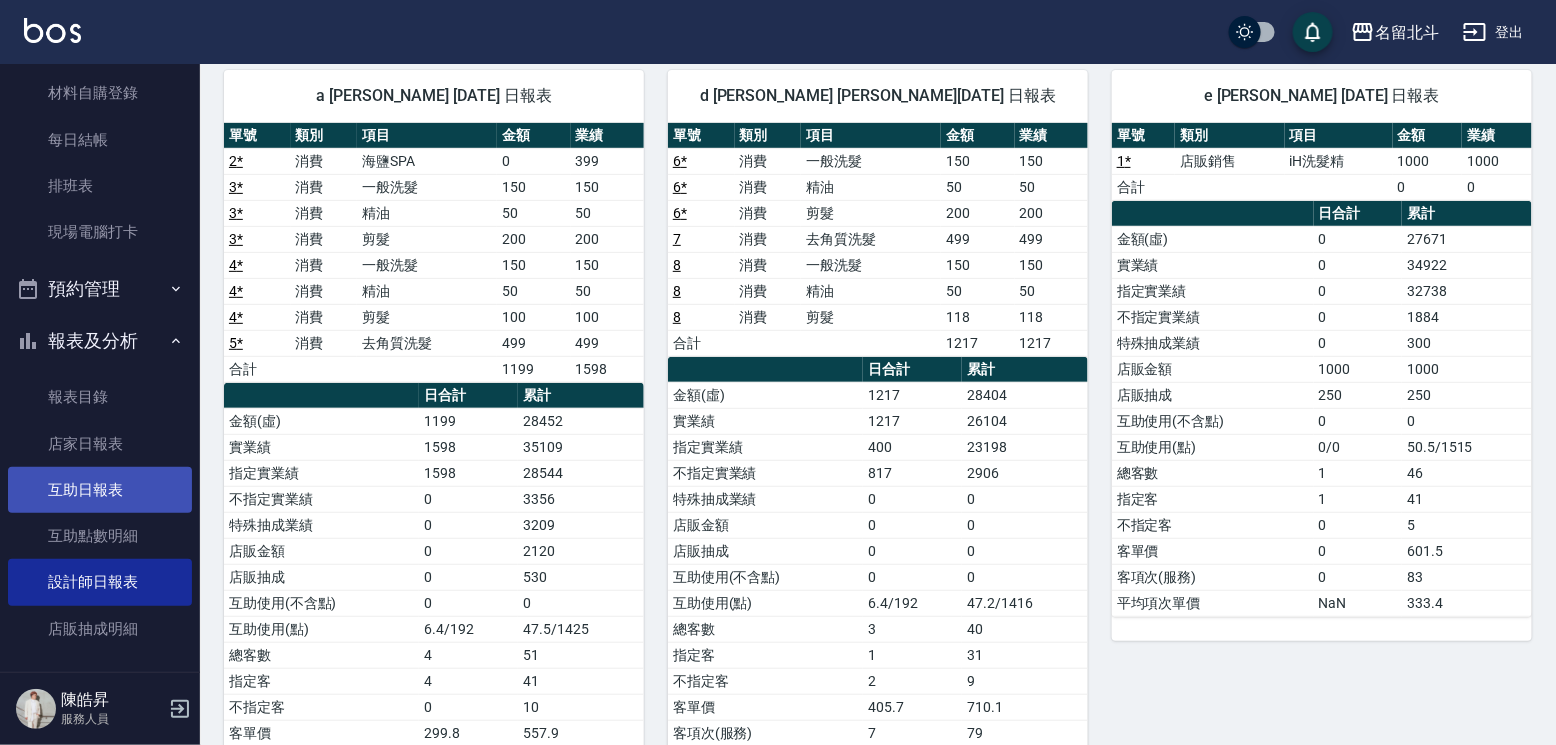 click on "互助日報表" at bounding box center (100, 490) 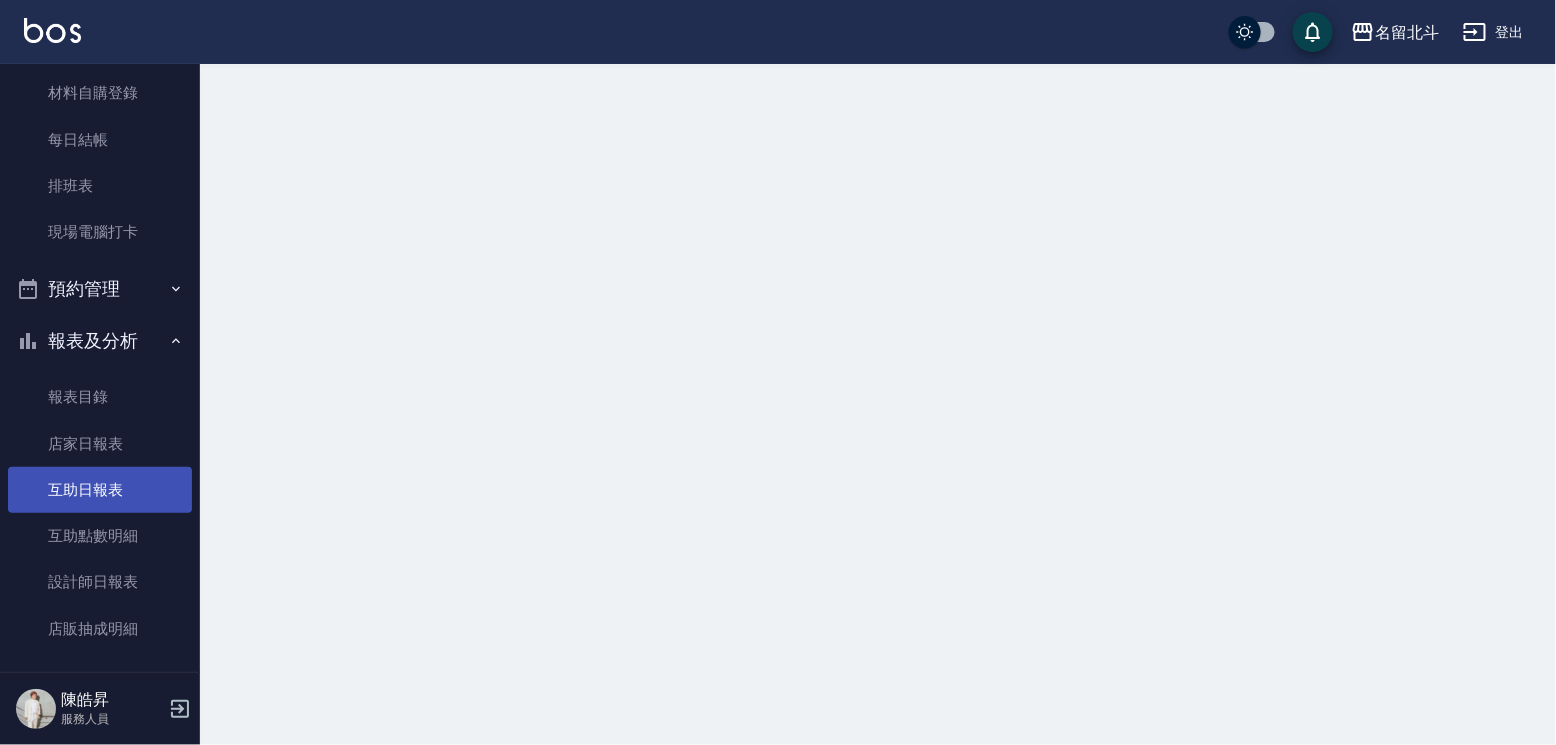 scroll, scrollTop: 0, scrollLeft: 0, axis: both 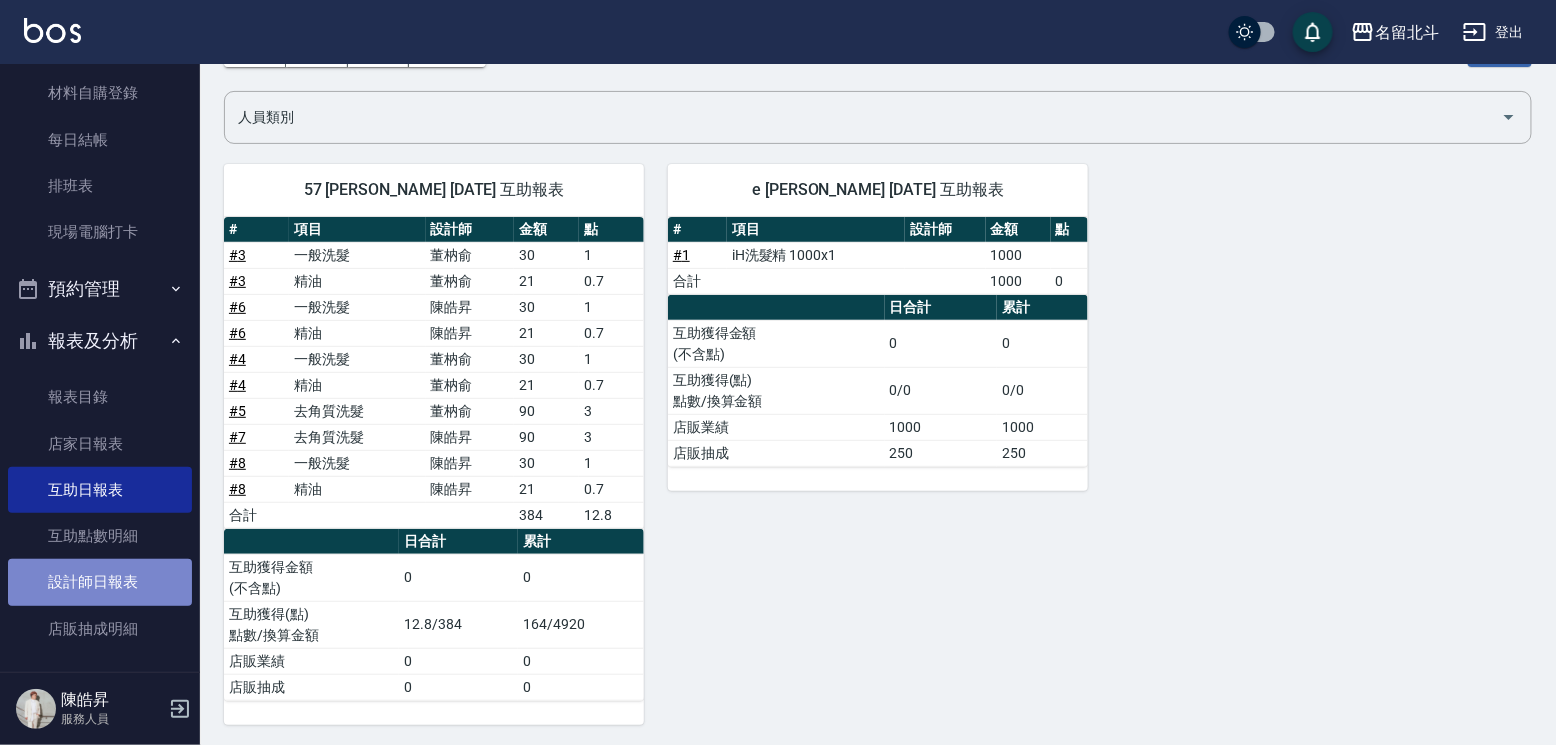 click on "設計師日報表" at bounding box center (100, 582) 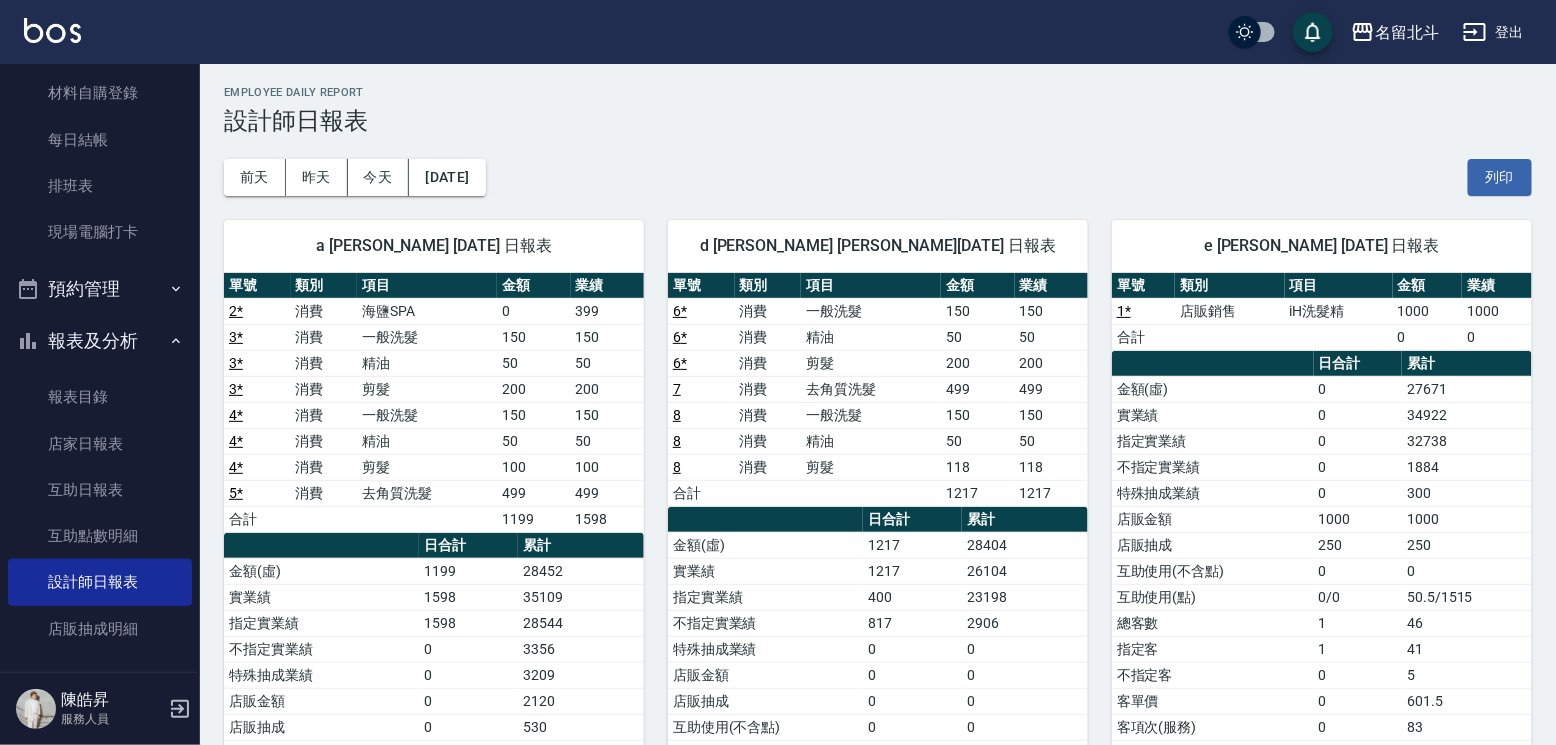 scroll, scrollTop: 0, scrollLeft: 0, axis: both 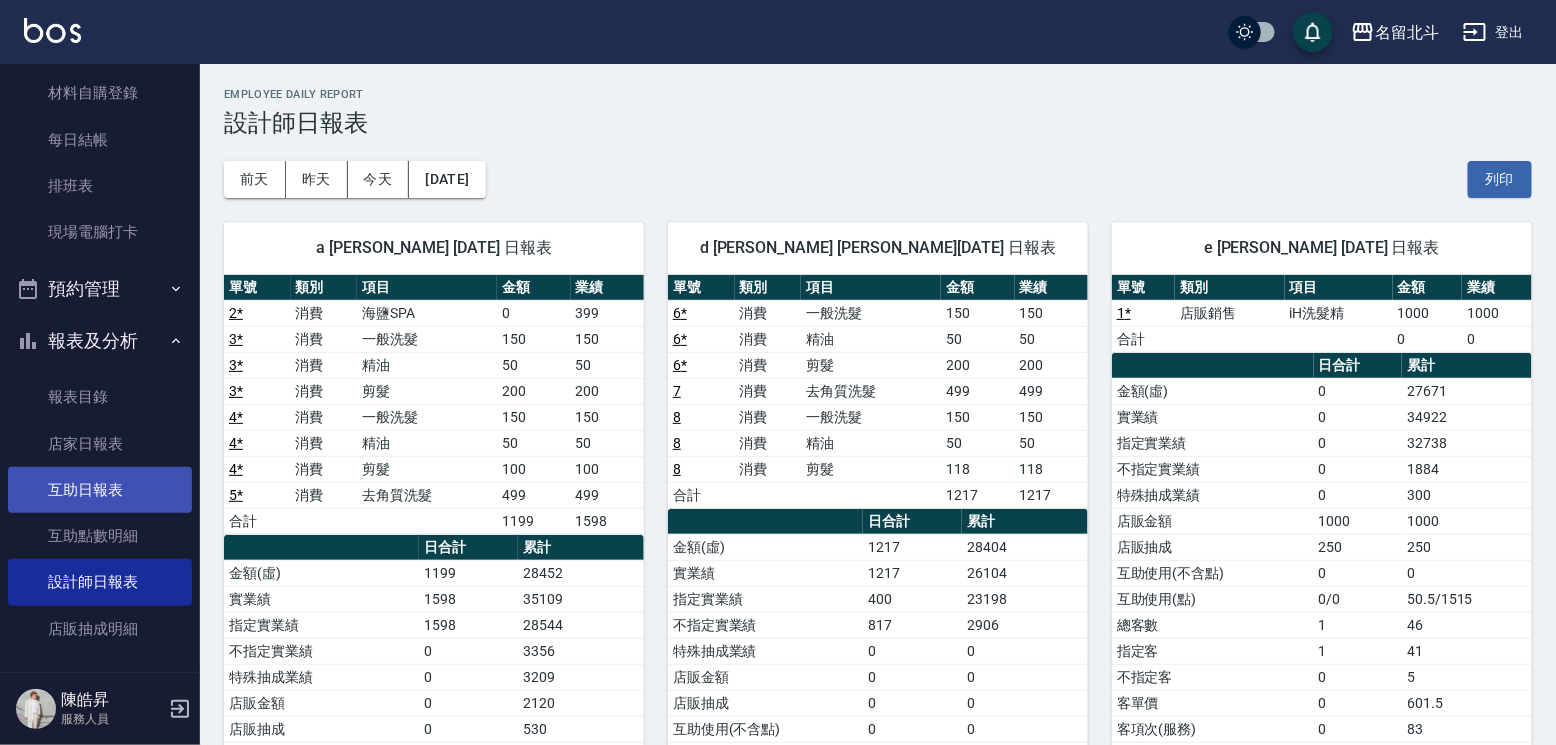 click on "互助日報表" at bounding box center [100, 490] 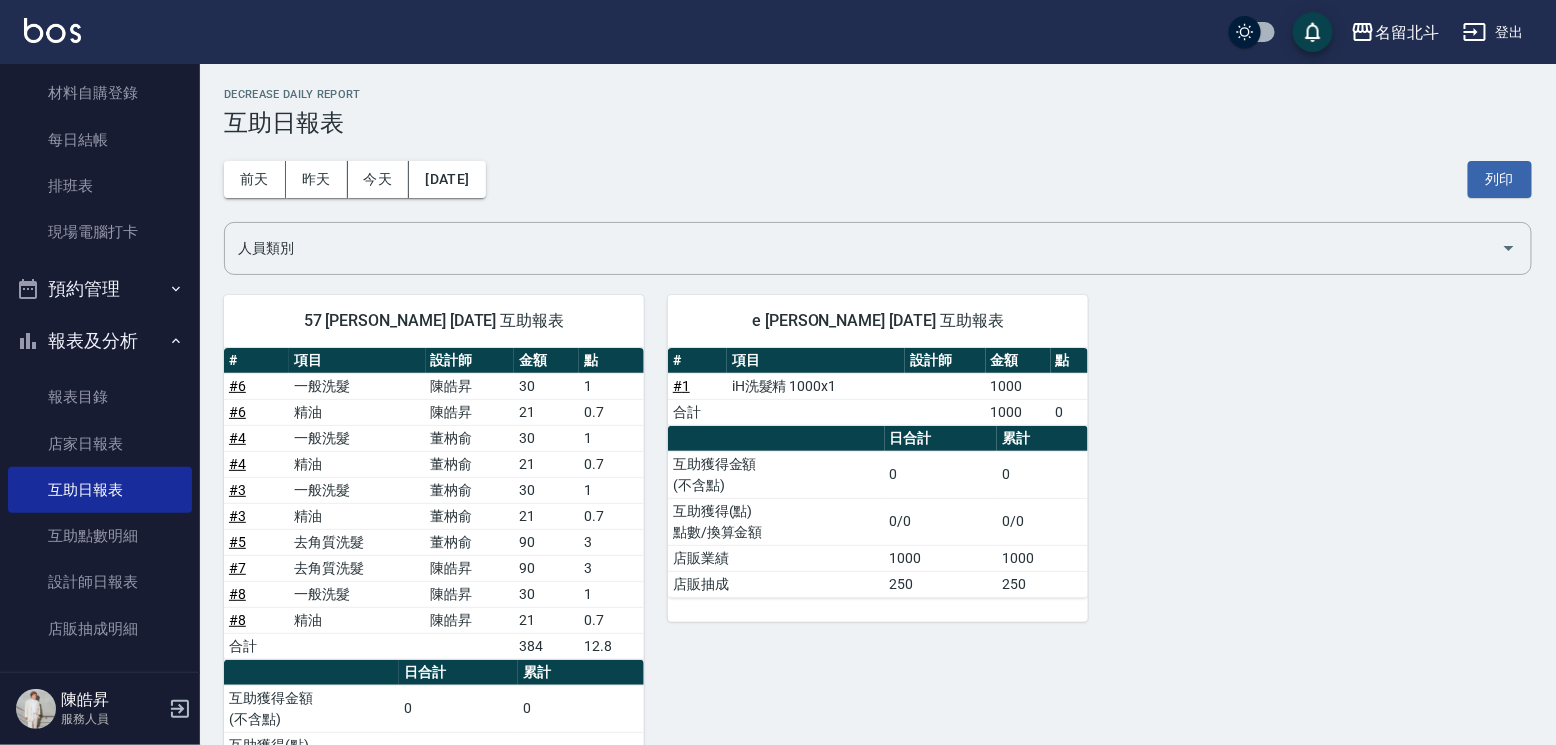 scroll, scrollTop: 100, scrollLeft: 0, axis: vertical 